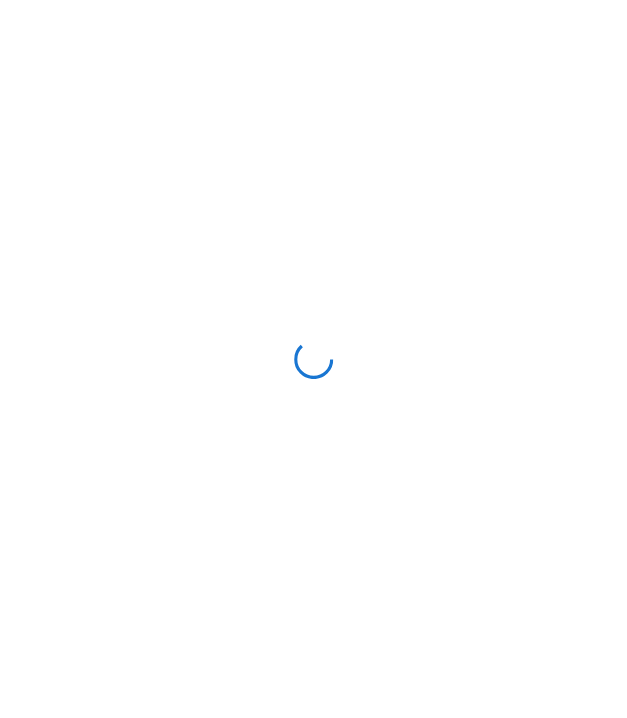 scroll, scrollTop: 0, scrollLeft: 0, axis: both 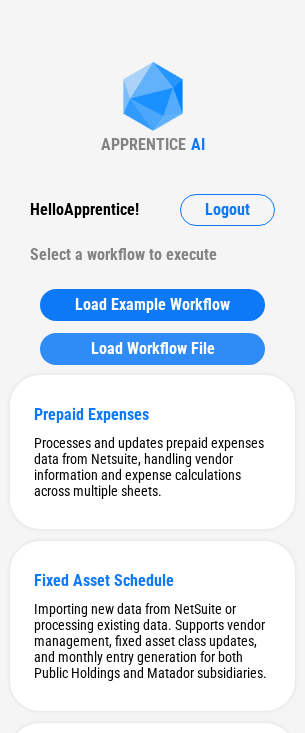 click on "Load Workflow File" at bounding box center (153, 349) 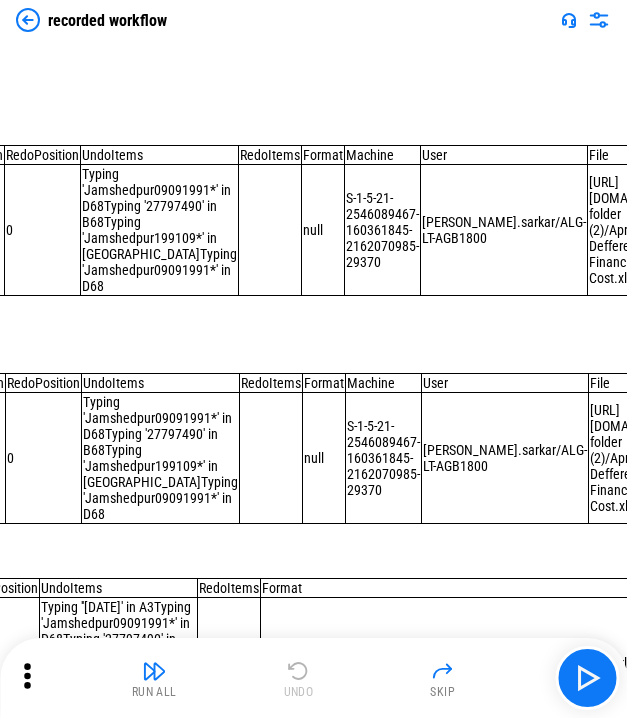 scroll, scrollTop: 0, scrollLeft: 0, axis: both 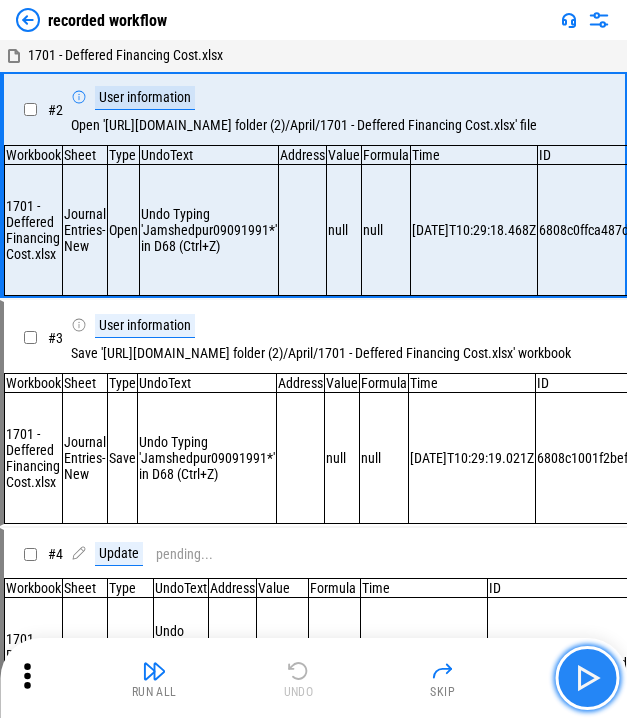 click at bounding box center (587, 678) 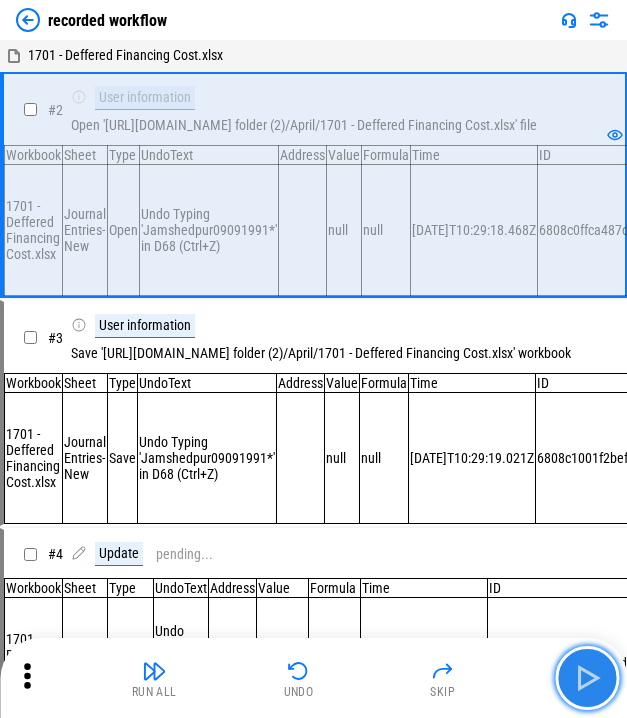 click at bounding box center (587, 678) 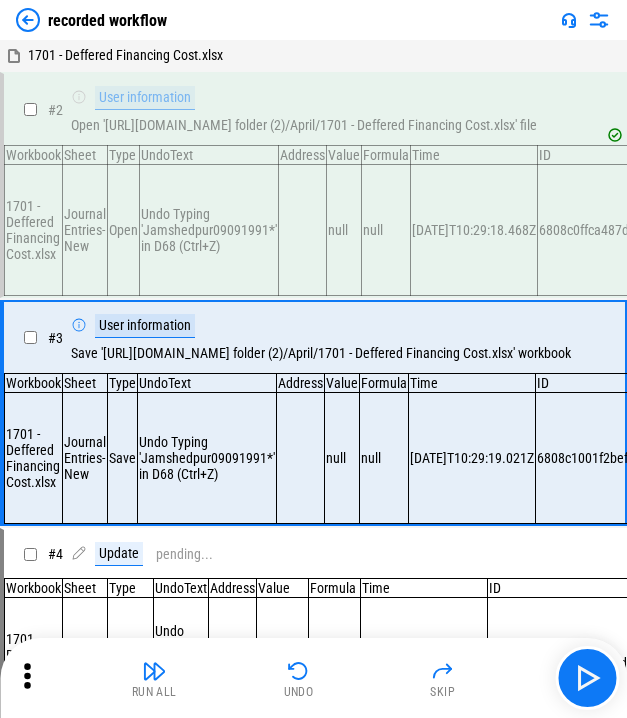 scroll, scrollTop: 100, scrollLeft: 0, axis: vertical 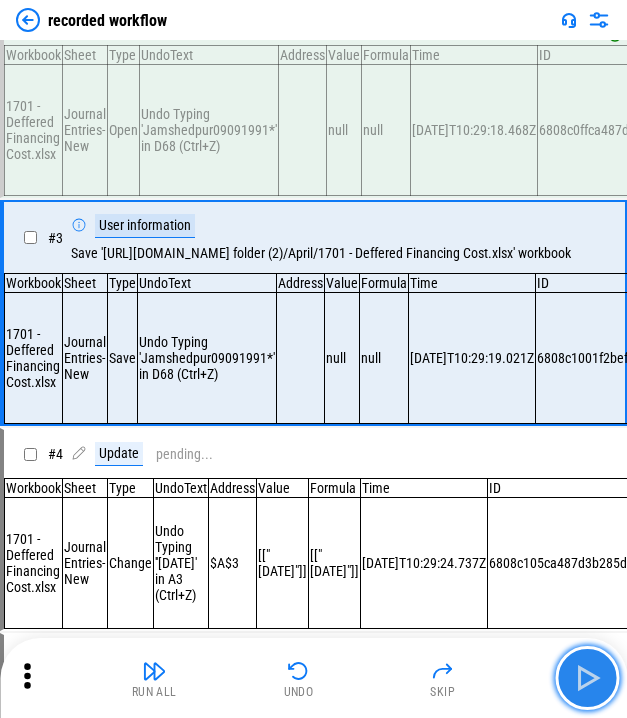 click at bounding box center [587, 678] 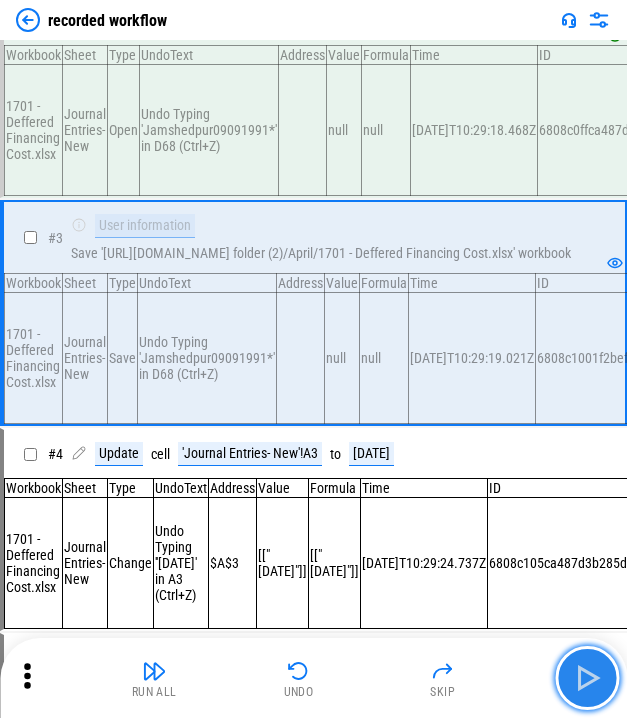 click at bounding box center (587, 678) 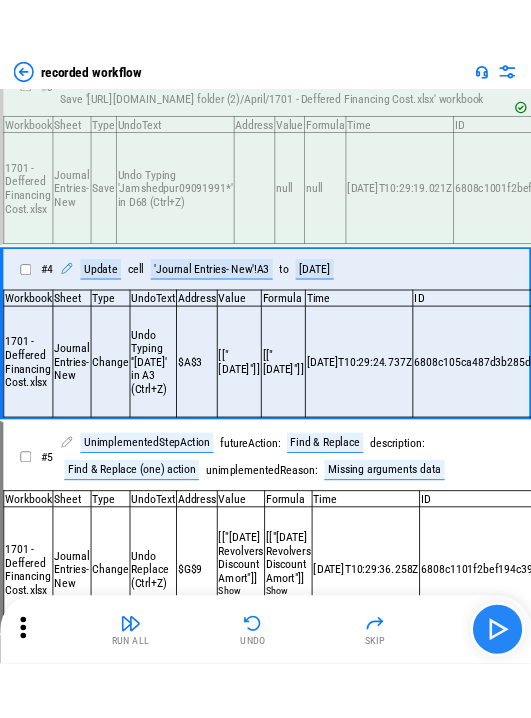 scroll, scrollTop: 302, scrollLeft: 0, axis: vertical 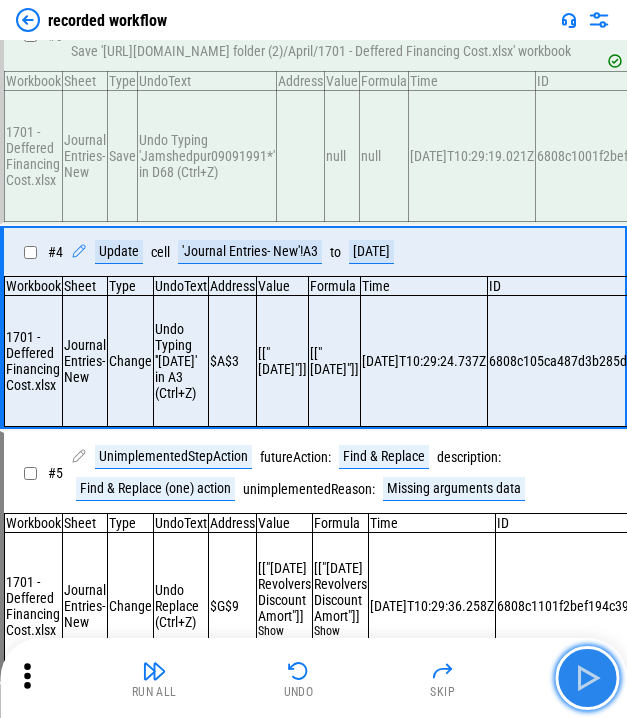 click at bounding box center [587, 678] 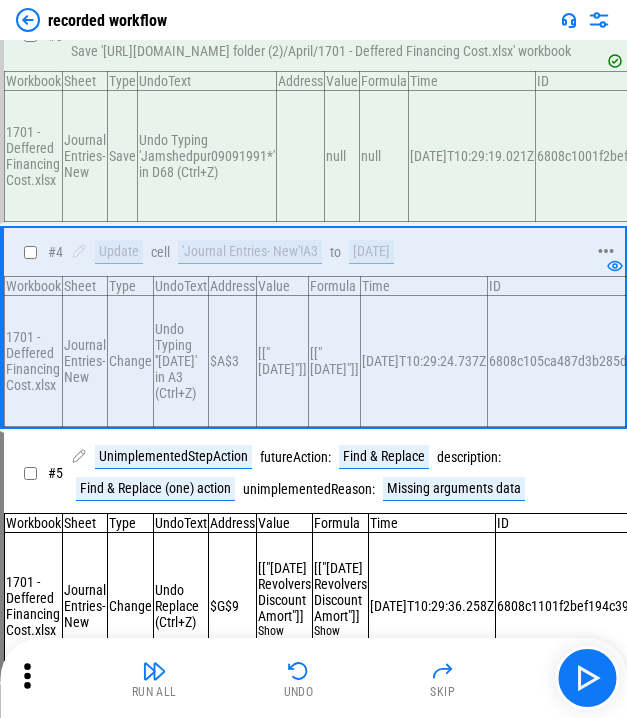 click on "[DATE]" at bounding box center (371, 252) 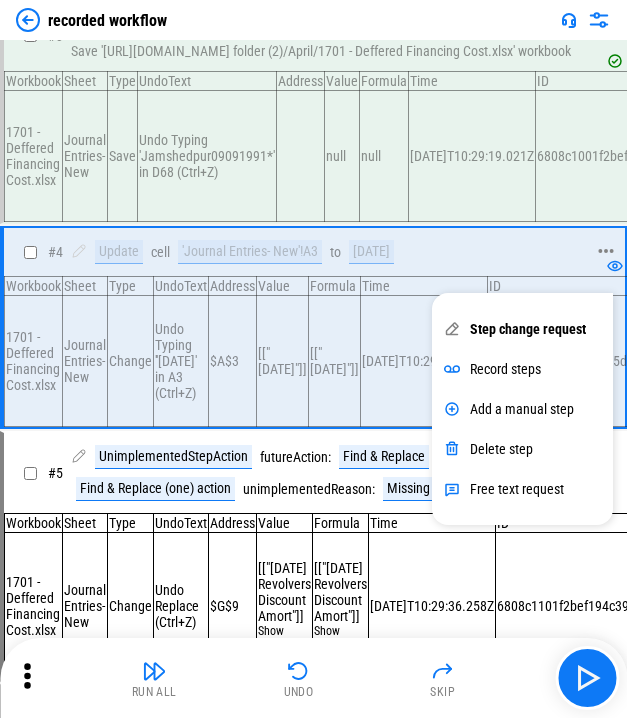 click 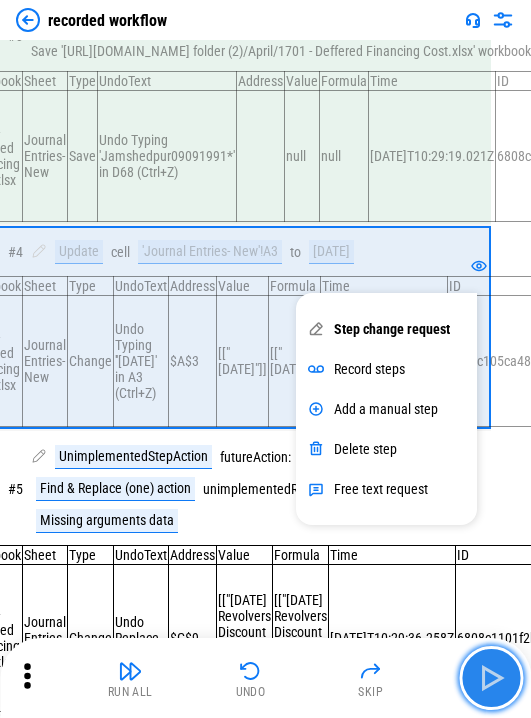 click at bounding box center [491, 678] 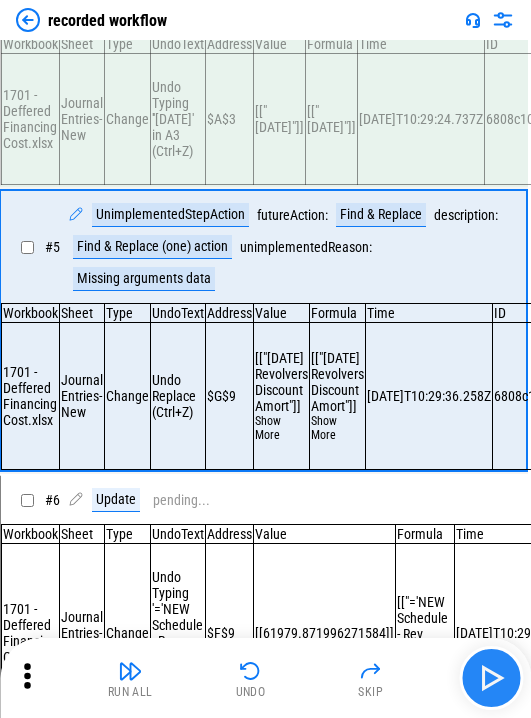 scroll, scrollTop: 565, scrollLeft: 0, axis: vertical 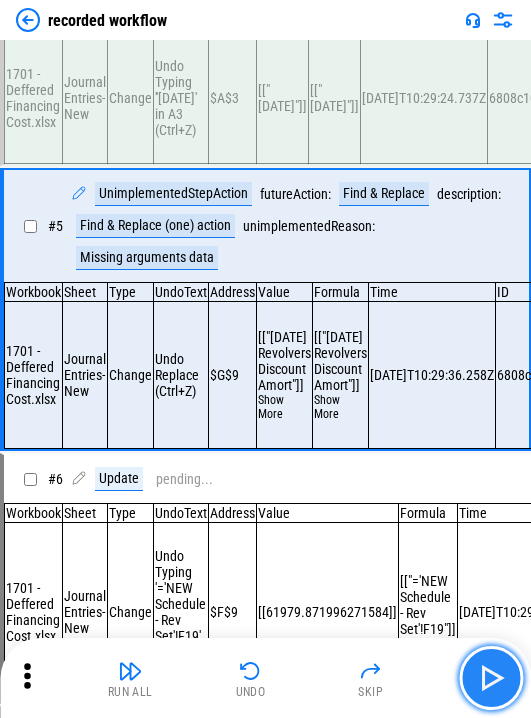 click at bounding box center (491, 678) 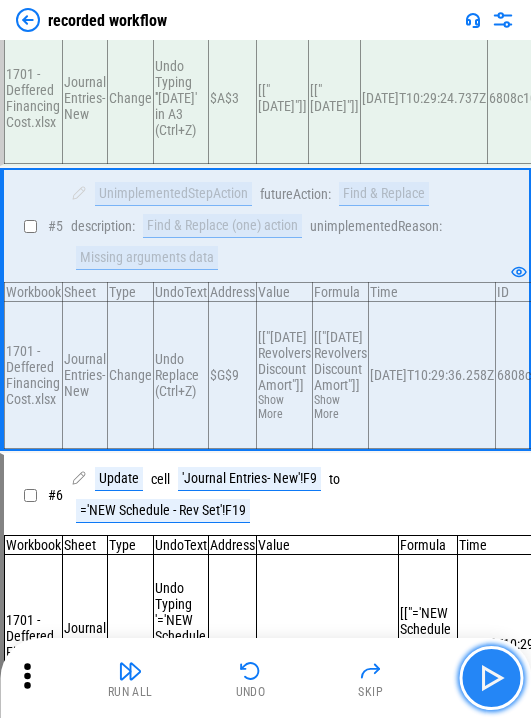 click at bounding box center (491, 678) 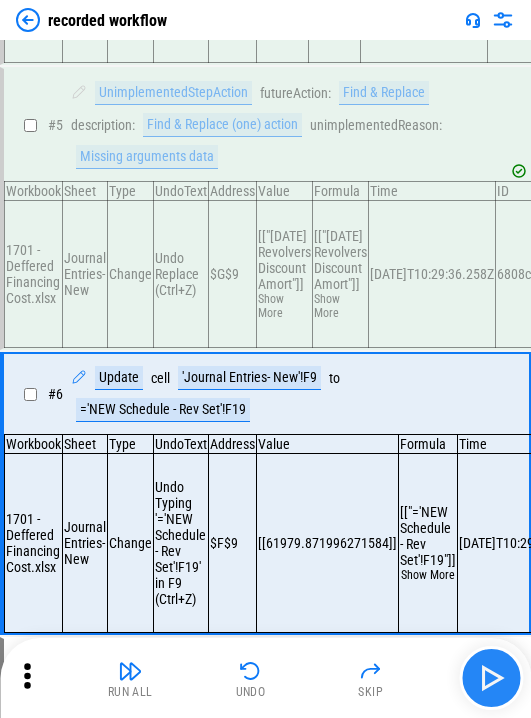 scroll, scrollTop: 861, scrollLeft: 0, axis: vertical 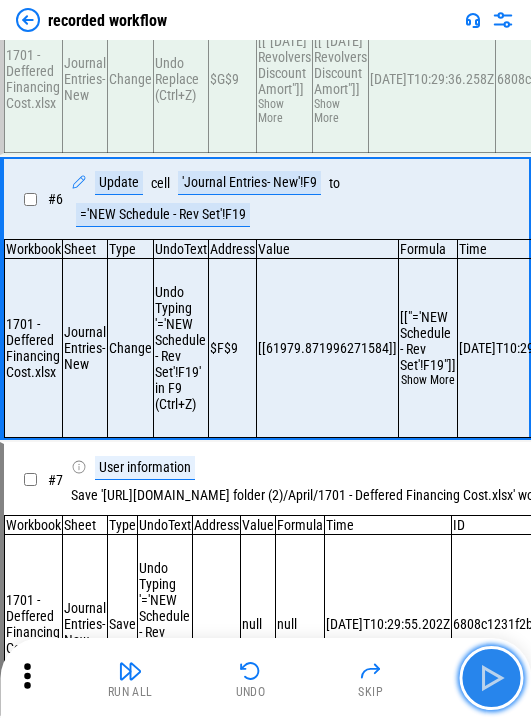 click at bounding box center [491, 678] 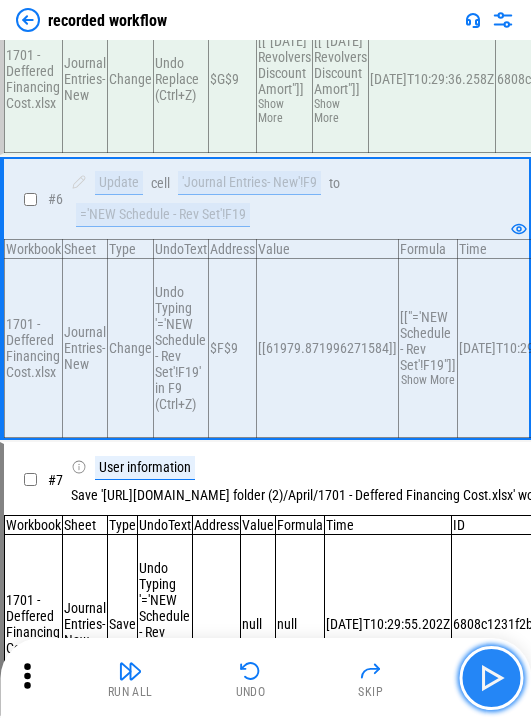 click at bounding box center [491, 678] 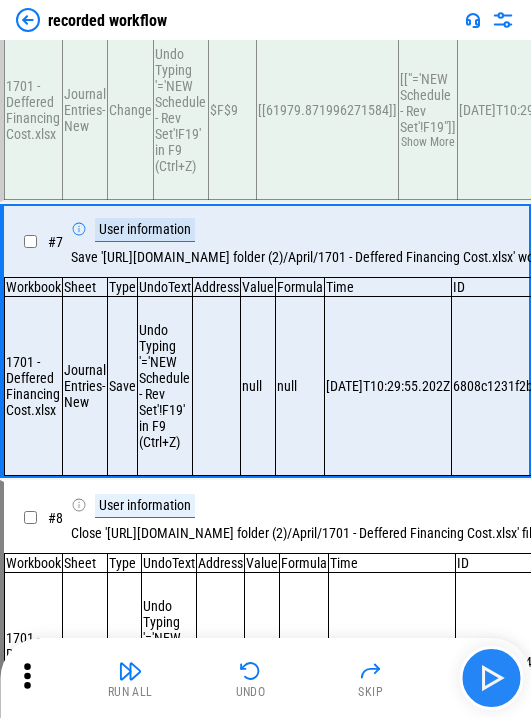 scroll, scrollTop: 1153, scrollLeft: 0, axis: vertical 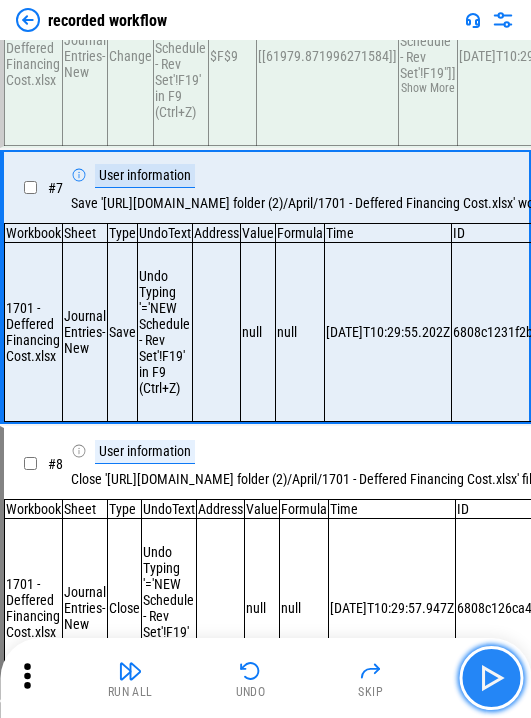 click at bounding box center [491, 678] 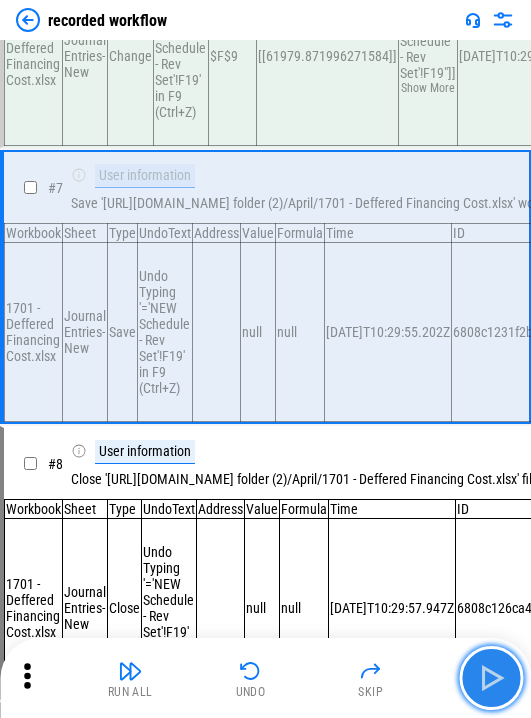 click at bounding box center [491, 678] 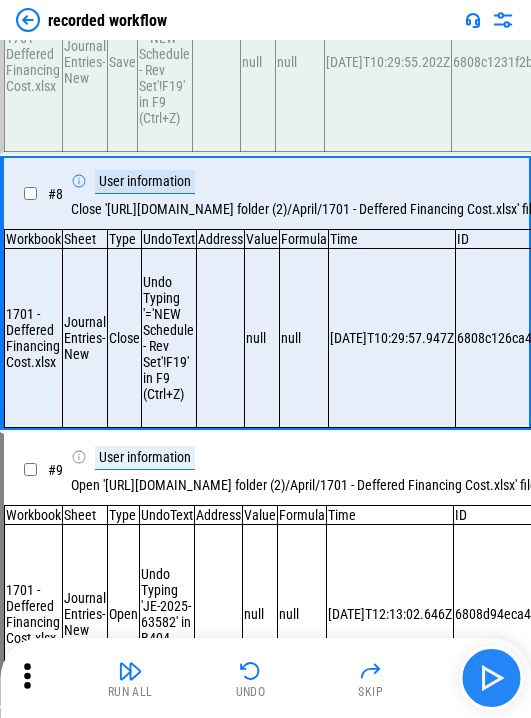 scroll, scrollTop: 1441, scrollLeft: 0, axis: vertical 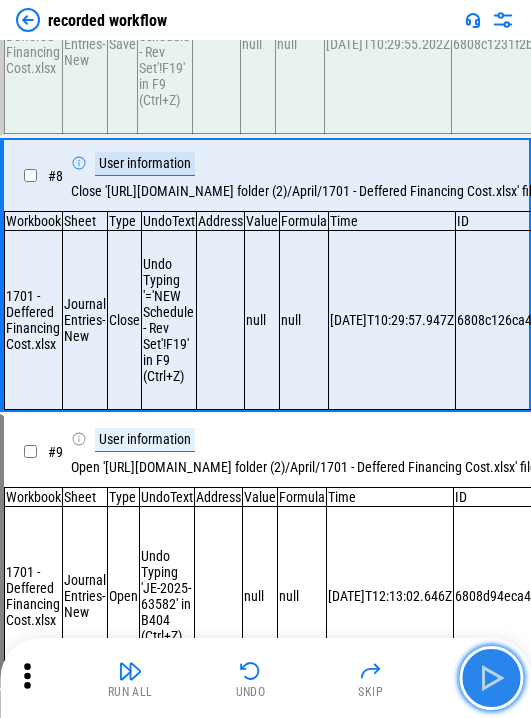 click at bounding box center [491, 678] 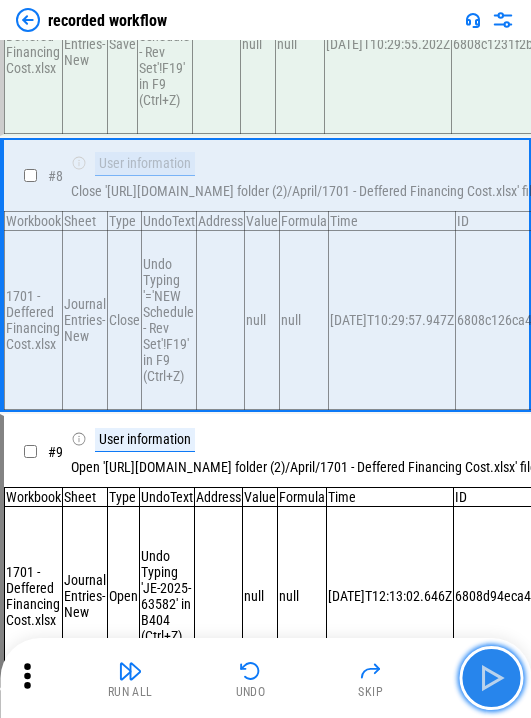 click at bounding box center (491, 678) 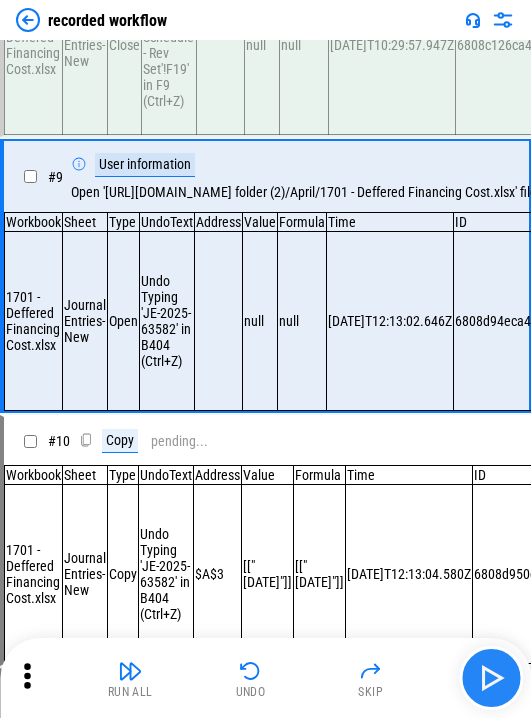 scroll, scrollTop: 1738, scrollLeft: 0, axis: vertical 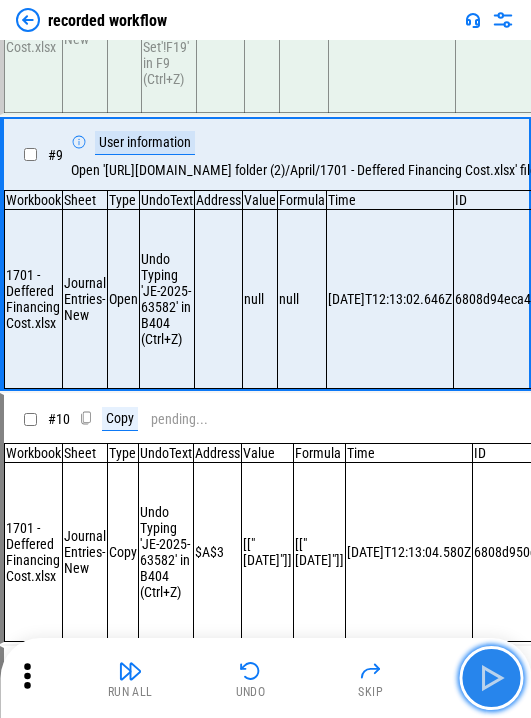 click at bounding box center (491, 678) 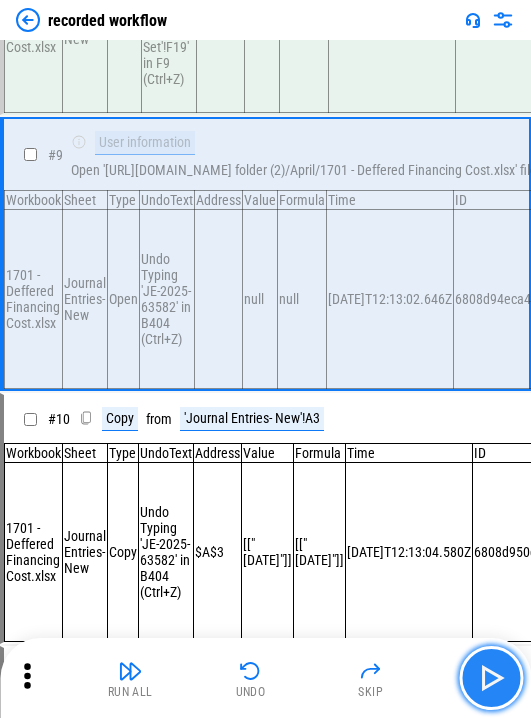 click at bounding box center (491, 678) 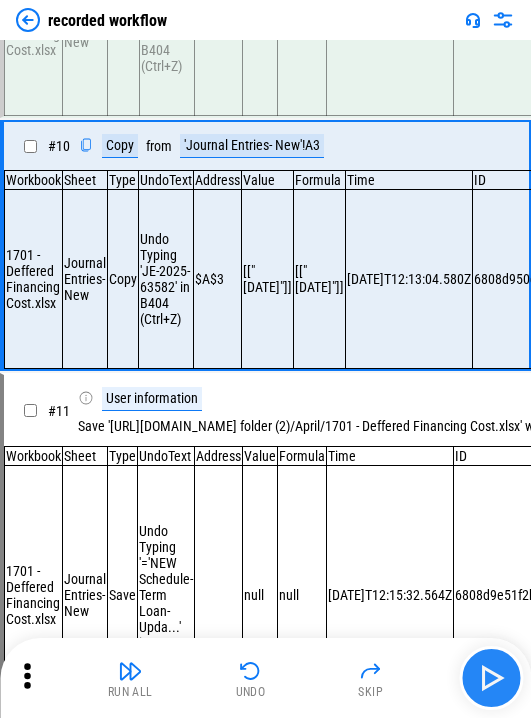 scroll, scrollTop: 2031, scrollLeft: 0, axis: vertical 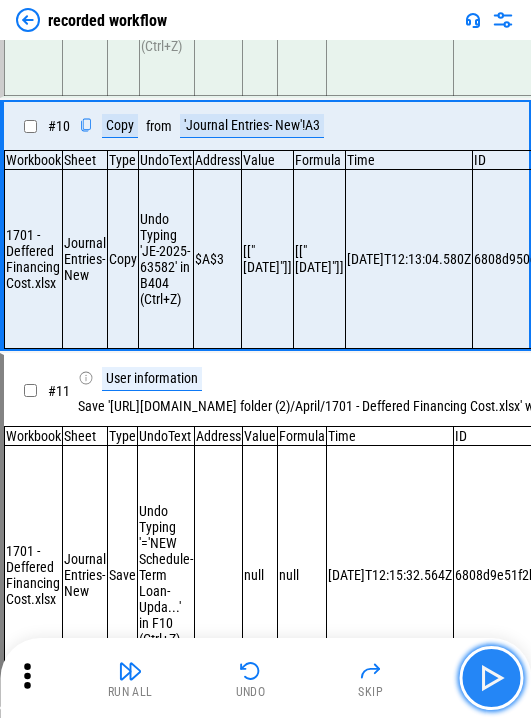 click at bounding box center (491, 678) 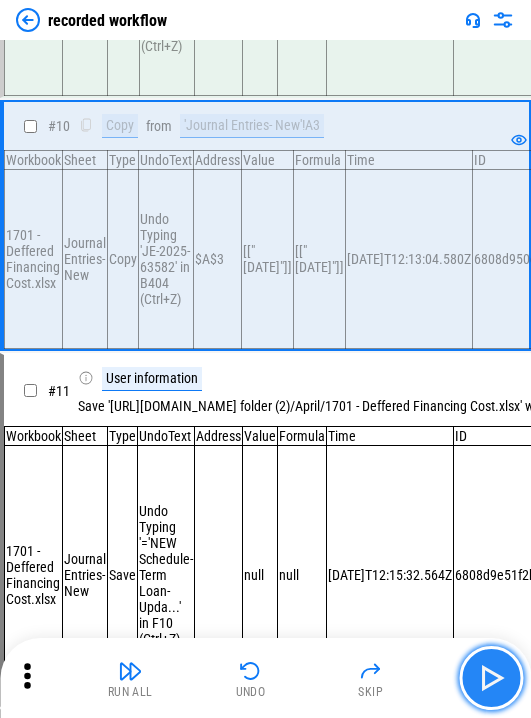 click at bounding box center [491, 678] 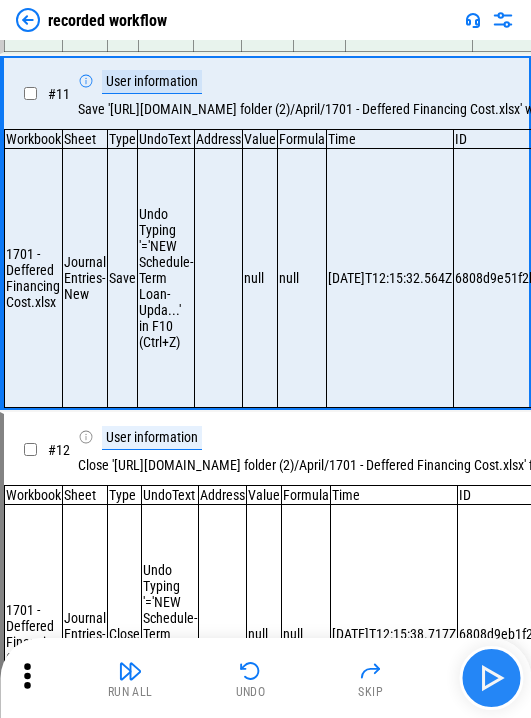 scroll, scrollTop: 2367, scrollLeft: 0, axis: vertical 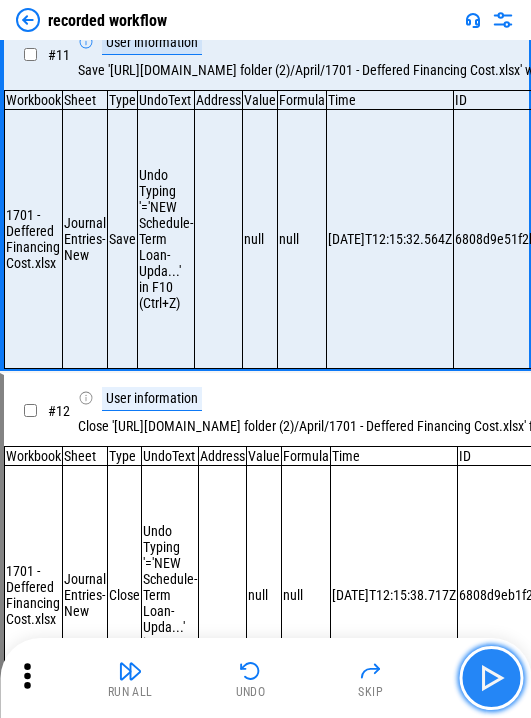 click at bounding box center (491, 678) 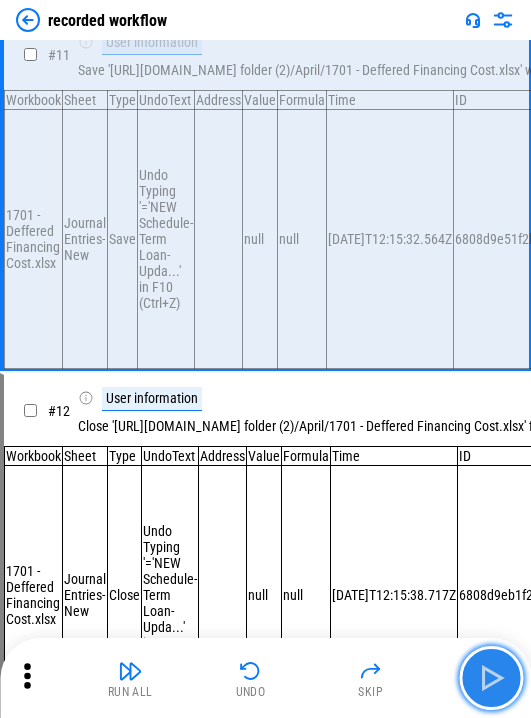 click at bounding box center (491, 678) 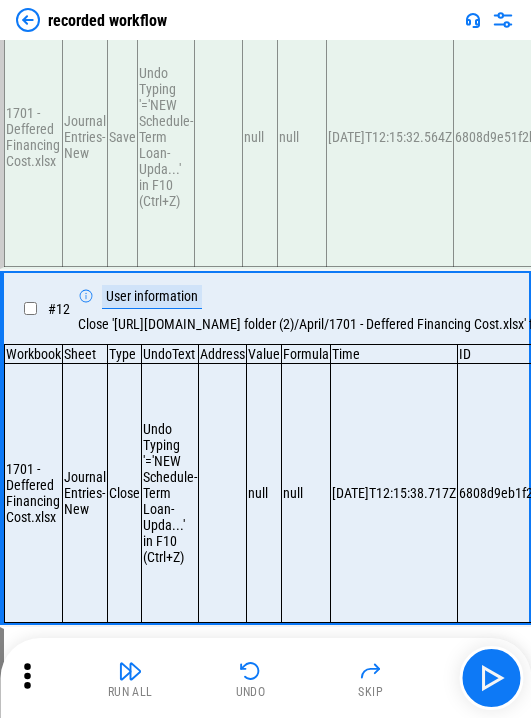 scroll, scrollTop: 2757, scrollLeft: 0, axis: vertical 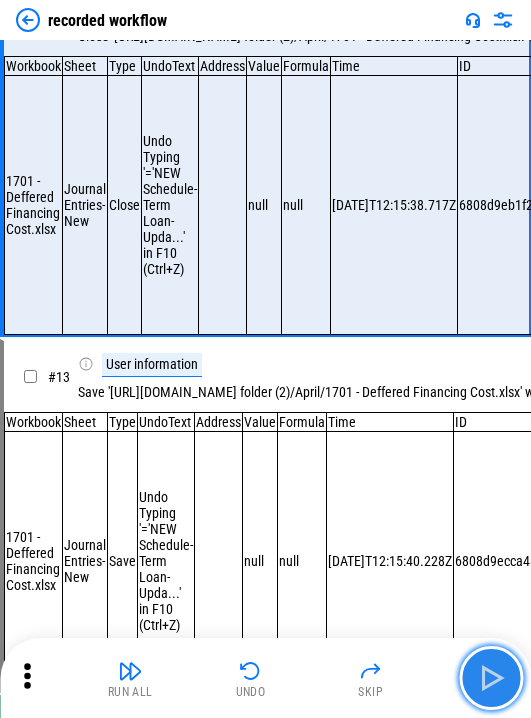 click at bounding box center (491, 678) 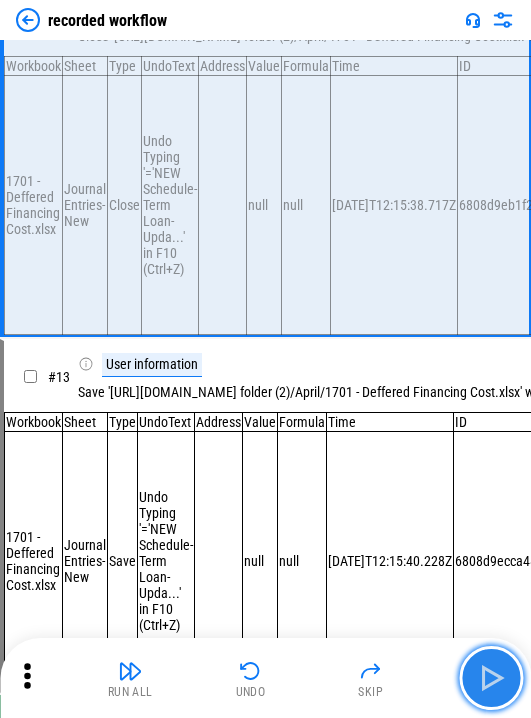 click at bounding box center [491, 678] 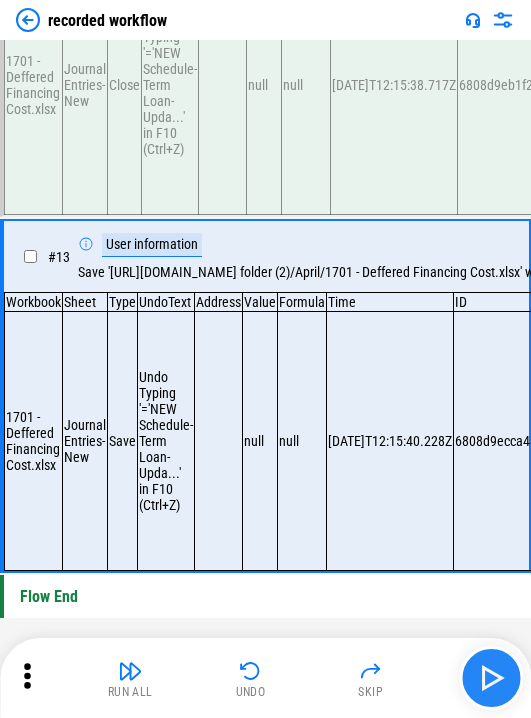 scroll, scrollTop: 3127, scrollLeft: 0, axis: vertical 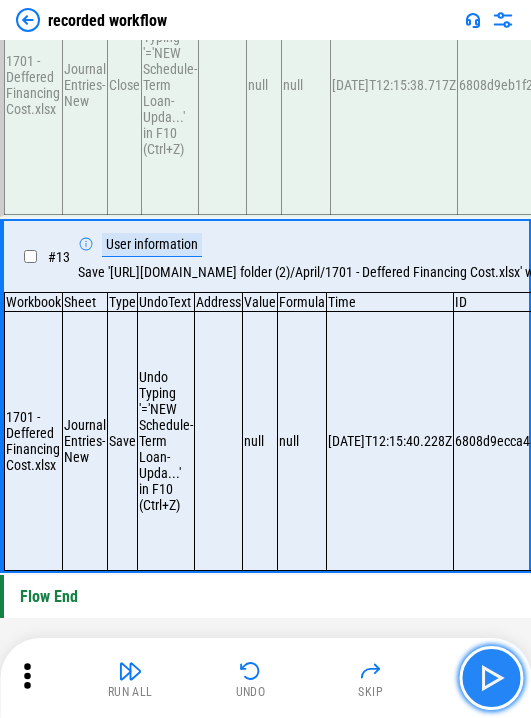 click at bounding box center (491, 678) 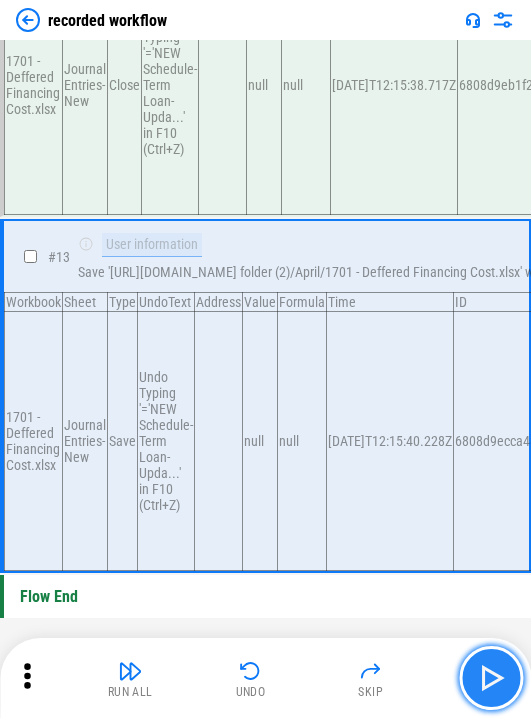 click at bounding box center (491, 678) 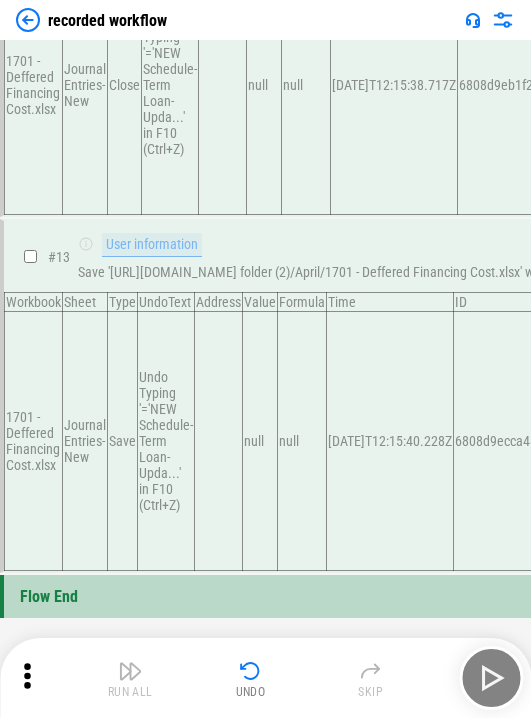 click on "Run All Undo Skip" at bounding box center (267, 678) 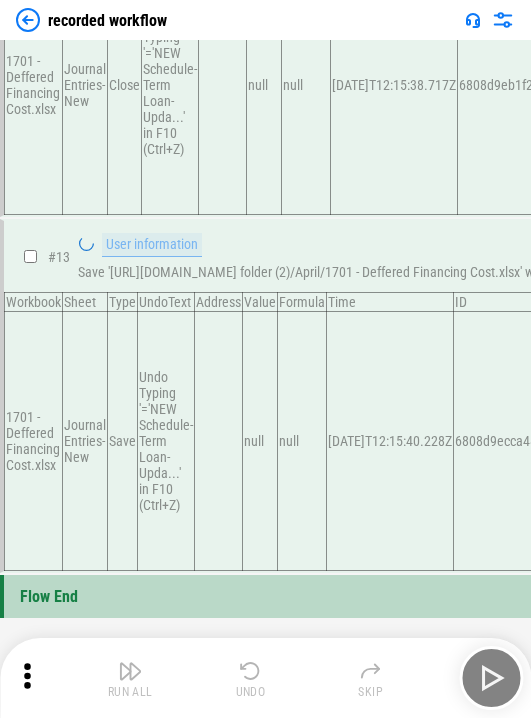 click on "Undo" at bounding box center (251, 678) 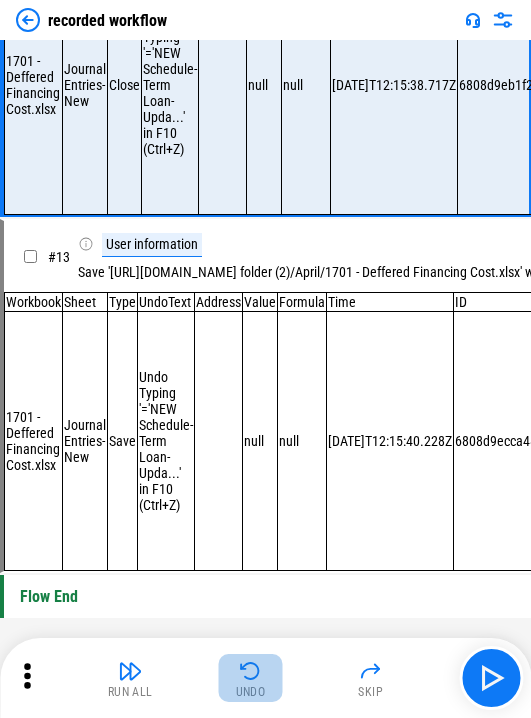 click on "Undo" at bounding box center [251, 678] 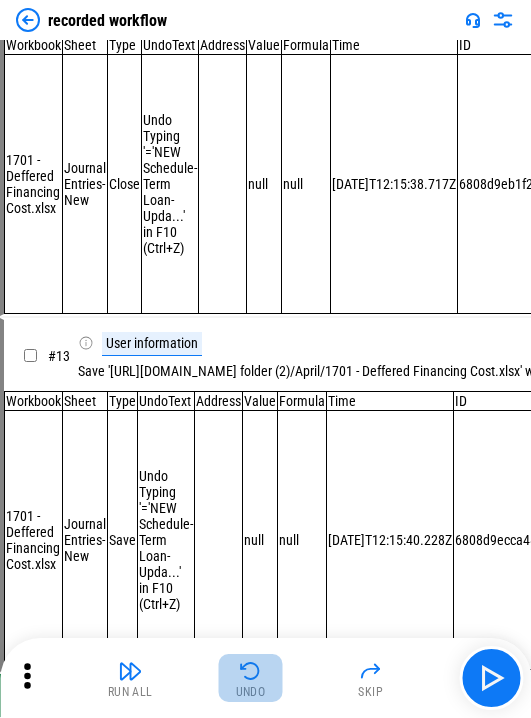 click on "Undo" at bounding box center (251, 678) 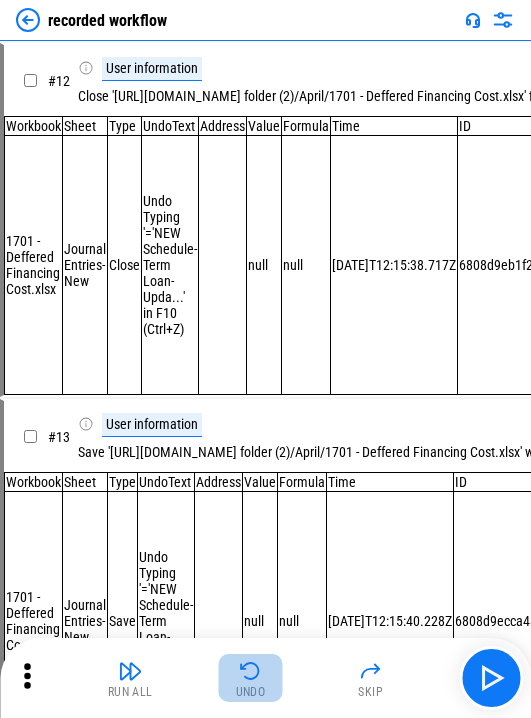 click on "Undo" at bounding box center (251, 678) 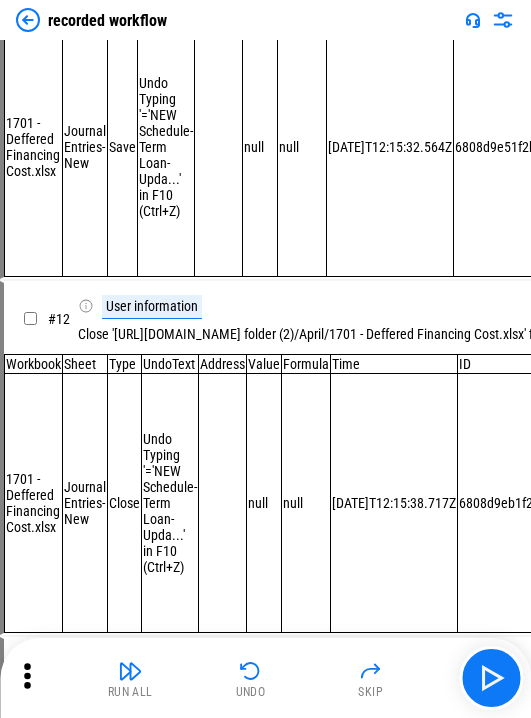 click on "Undo" at bounding box center [251, 678] 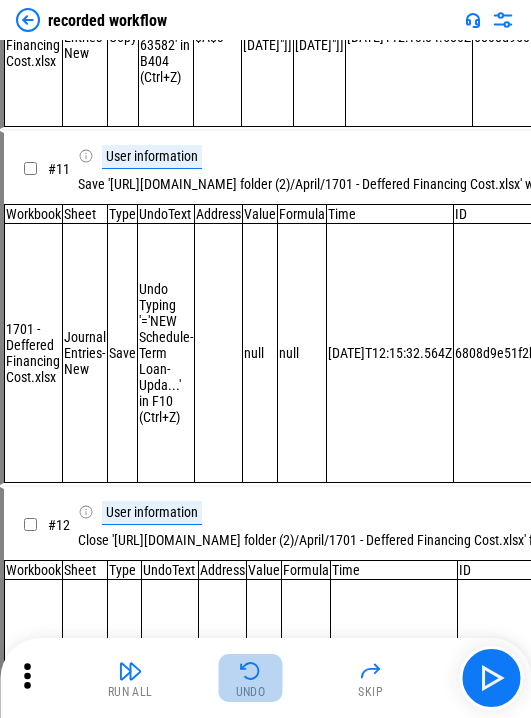 click on "Undo" at bounding box center [251, 678] 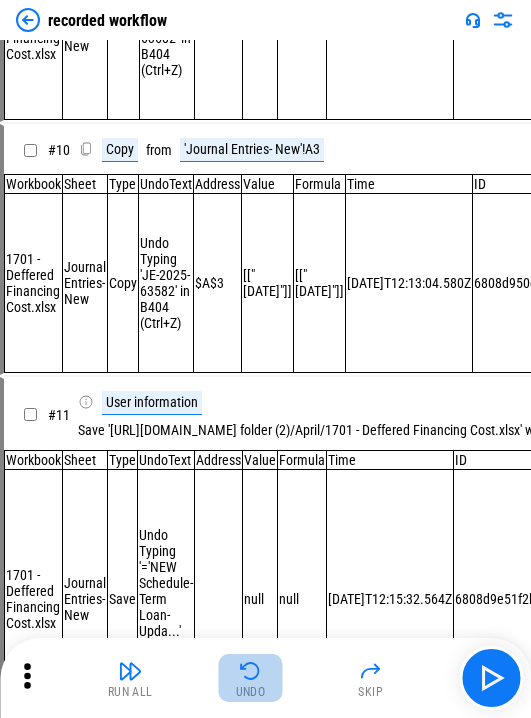 click on "Undo" at bounding box center [251, 678] 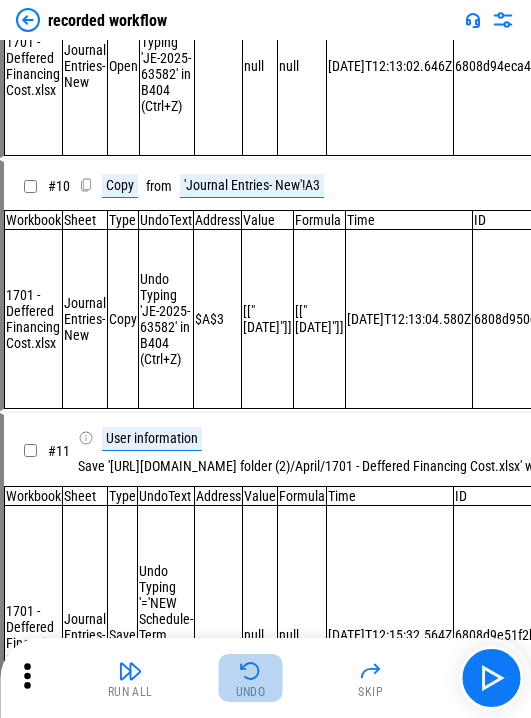 click on "Undo" at bounding box center [251, 678] 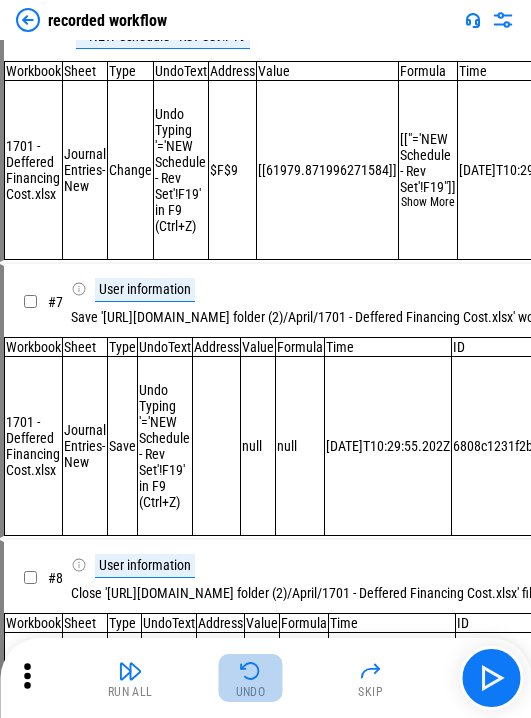 click on "Undo" at bounding box center [251, 678] 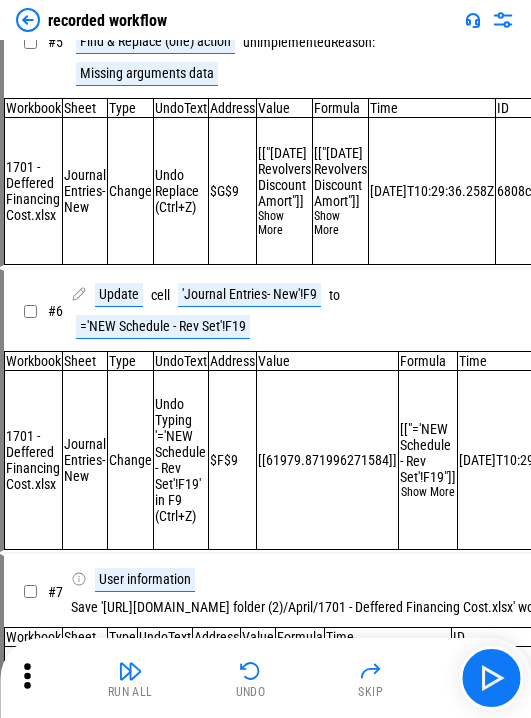 click on "Undo" at bounding box center [251, 678] 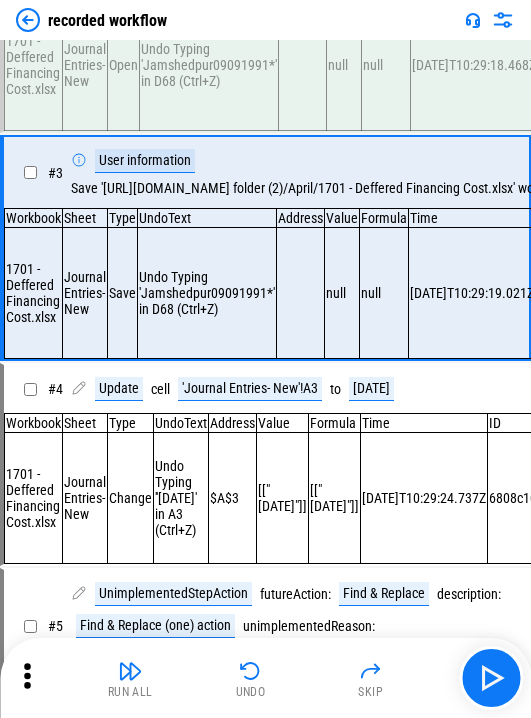 click on "Undo" at bounding box center (251, 678) 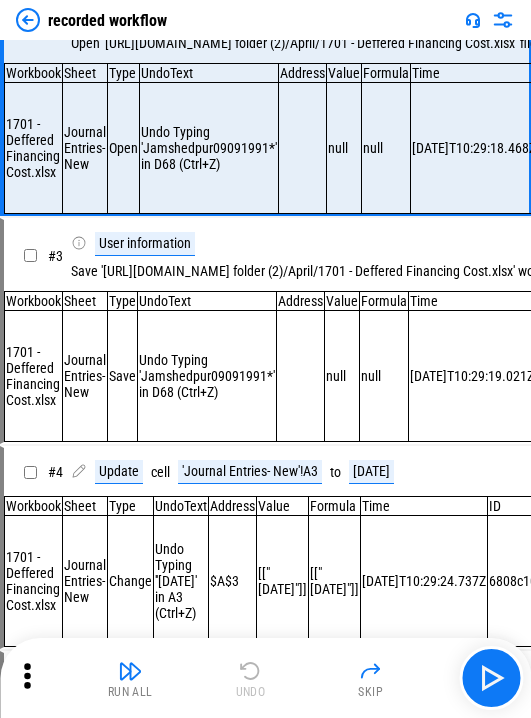 scroll, scrollTop: 0, scrollLeft: 0, axis: both 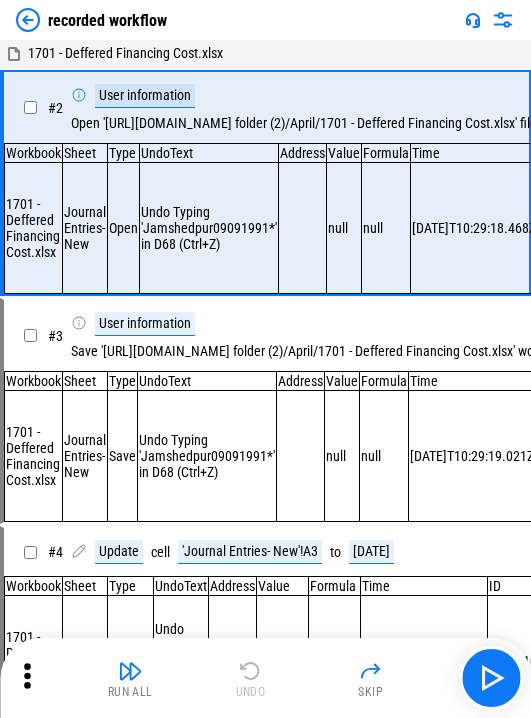click on "Run All Undo Skip" at bounding box center [267, 678] 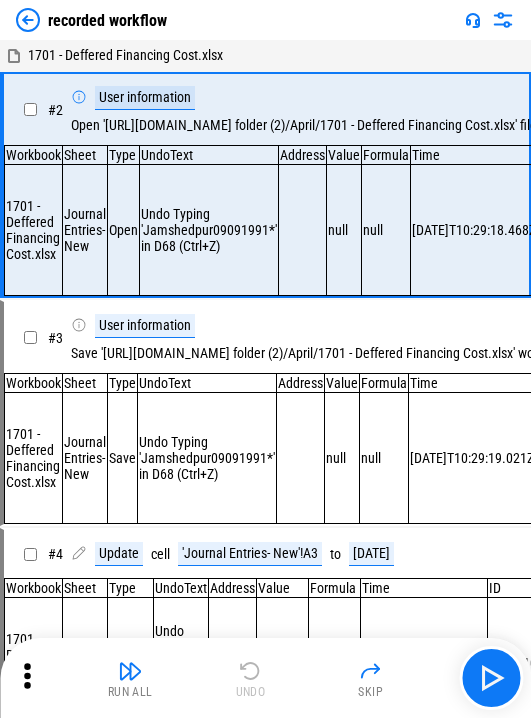 click on "Run All Undo Skip" at bounding box center [267, 678] 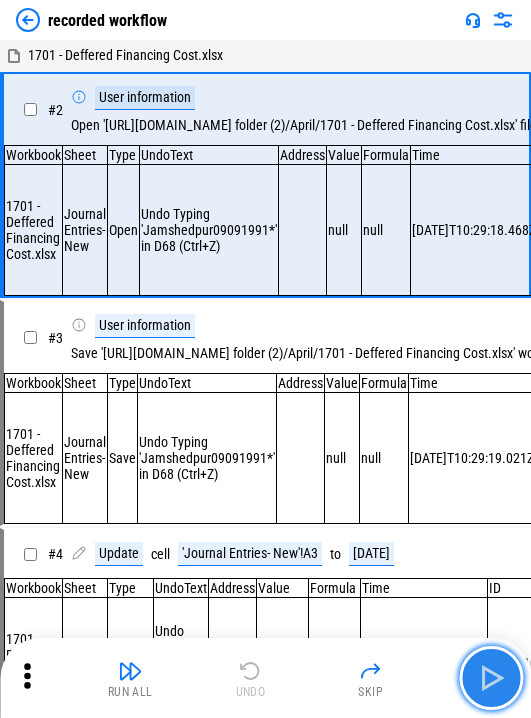 click at bounding box center (491, 678) 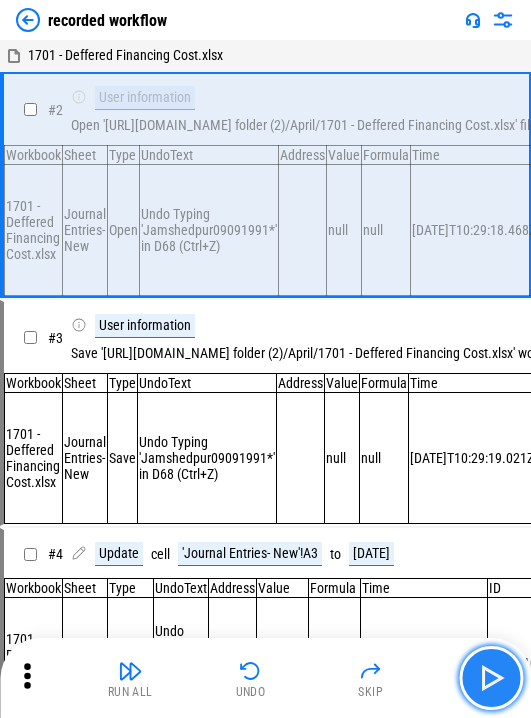 click at bounding box center [491, 678] 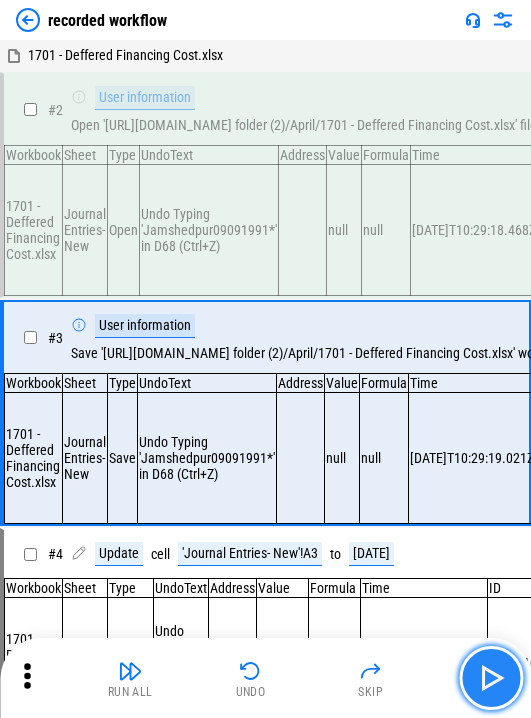 click at bounding box center (491, 678) 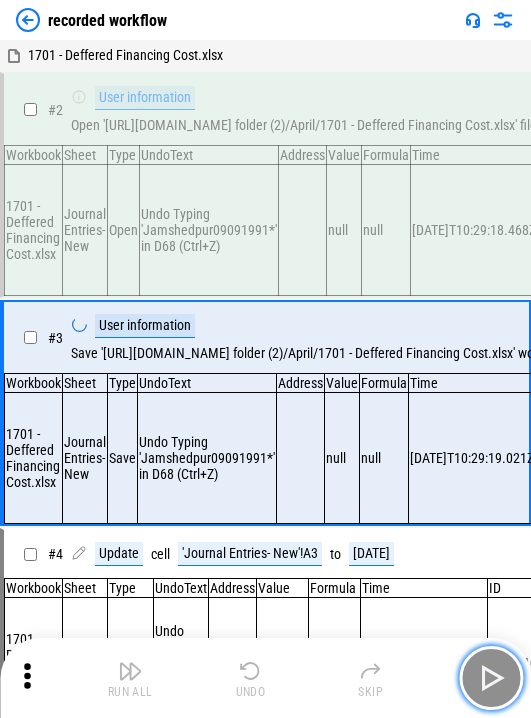 click at bounding box center (491, 678) 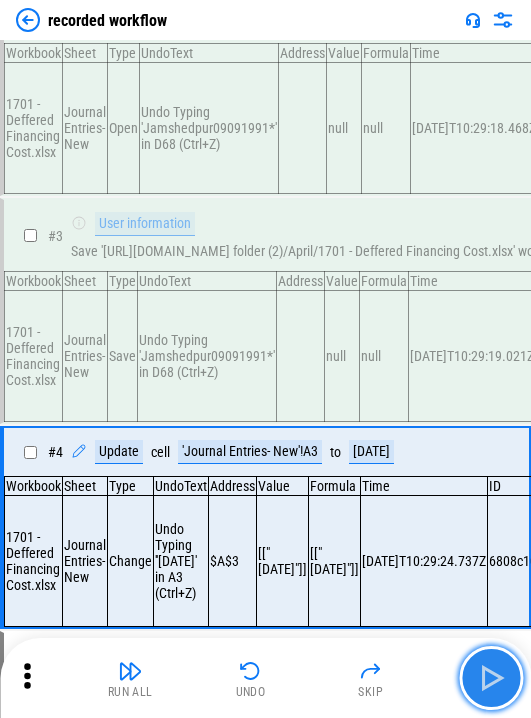 click at bounding box center [491, 678] 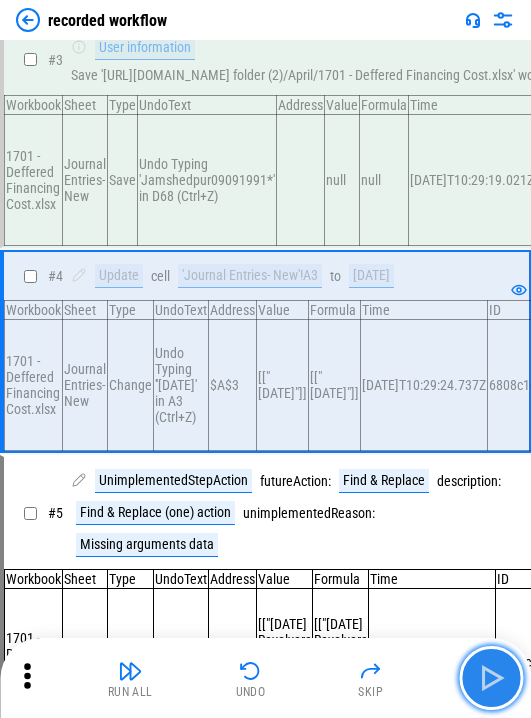 click at bounding box center (491, 678) 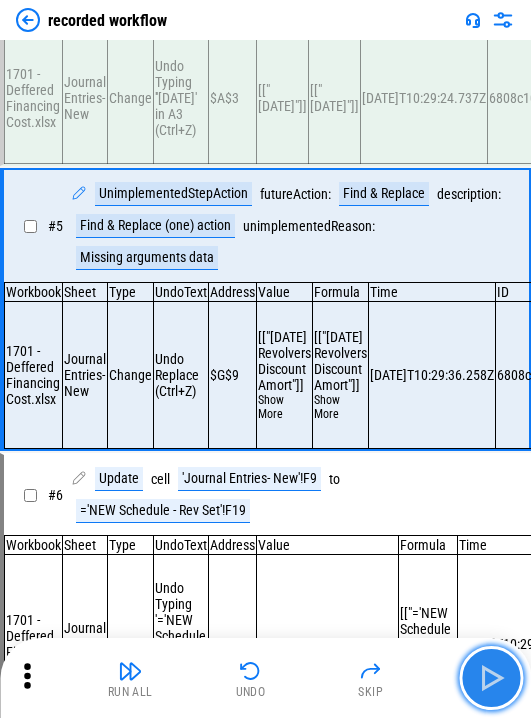 click at bounding box center (491, 678) 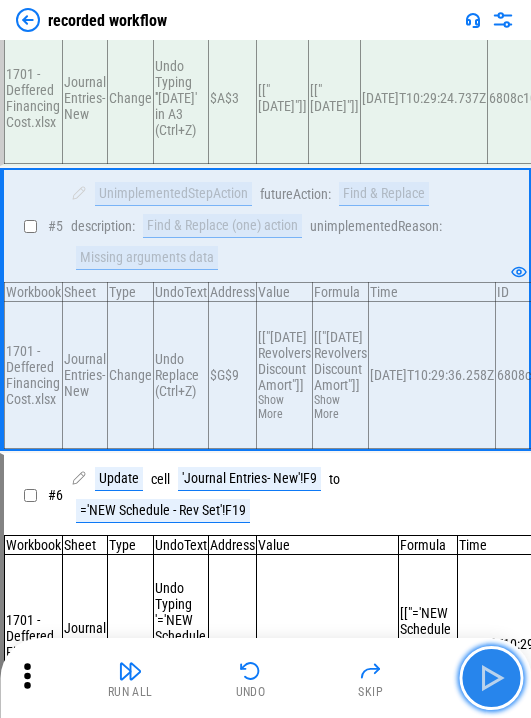 click at bounding box center (491, 678) 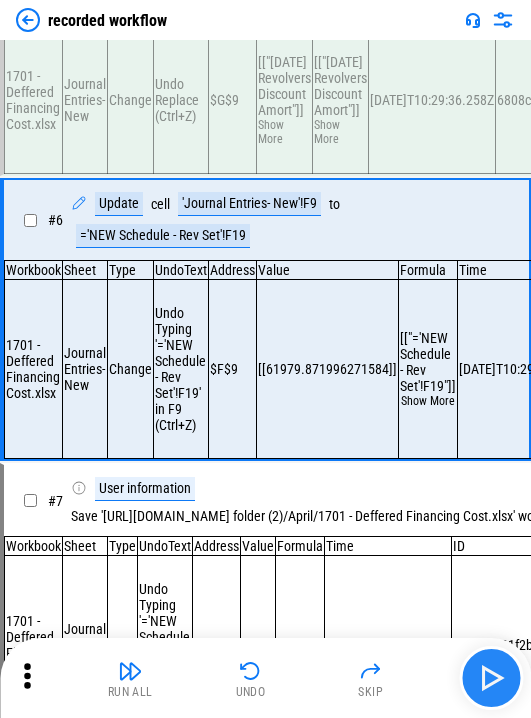 scroll, scrollTop: 861, scrollLeft: 0, axis: vertical 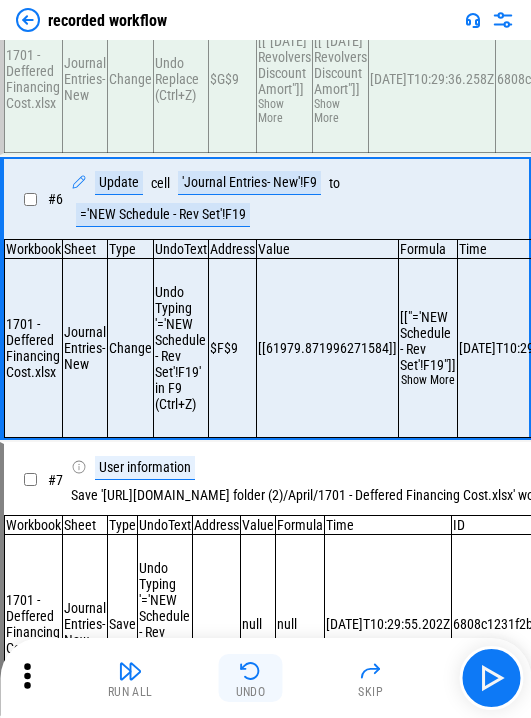 click on "Undo" at bounding box center [251, 678] 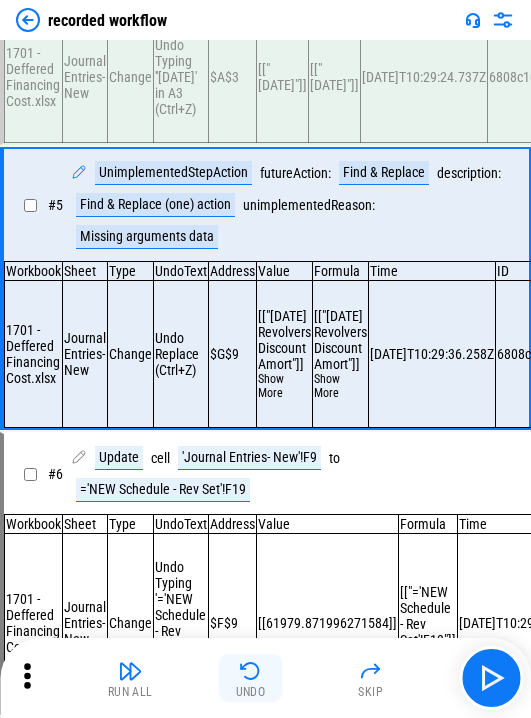 scroll, scrollTop: 565, scrollLeft: 0, axis: vertical 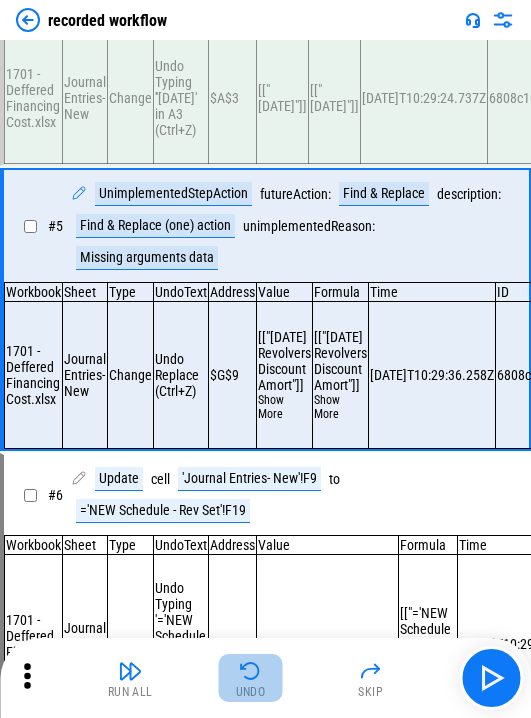 click at bounding box center (251, 671) 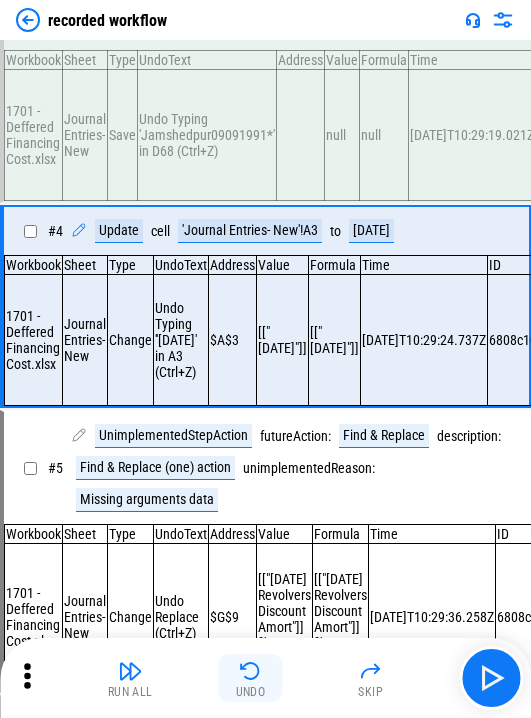 scroll, scrollTop: 302, scrollLeft: 0, axis: vertical 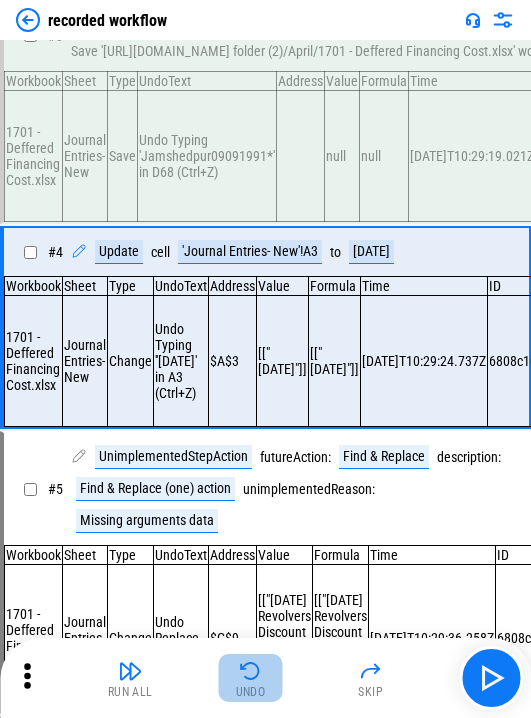 click at bounding box center [251, 671] 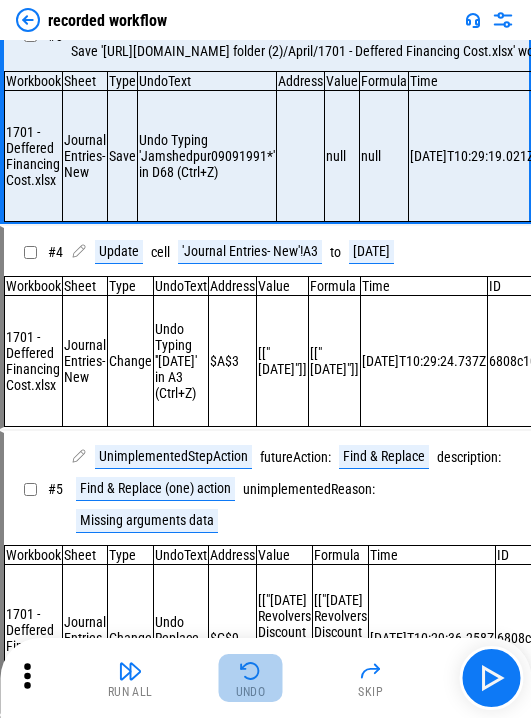 click at bounding box center (251, 671) 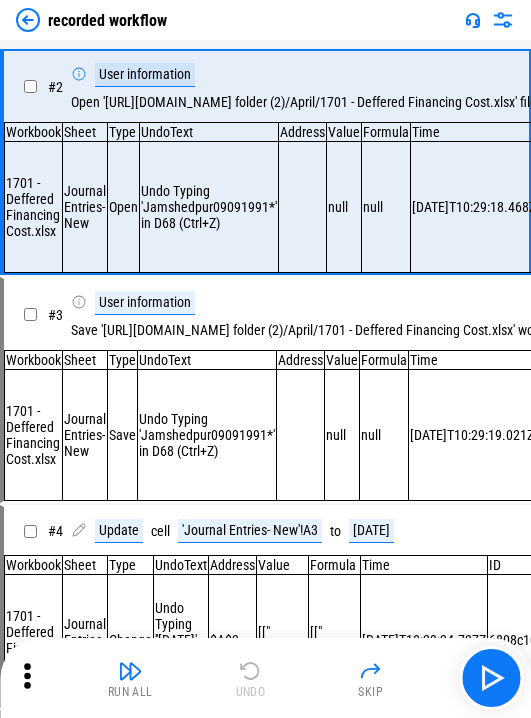 scroll, scrollTop: 0, scrollLeft: 0, axis: both 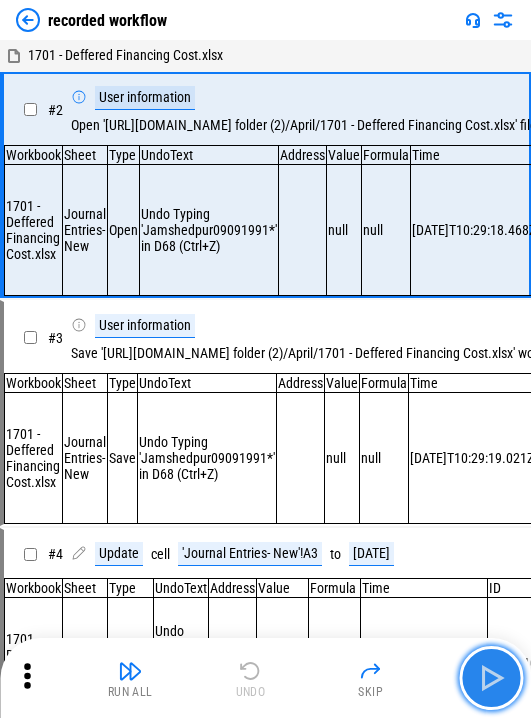 click at bounding box center [491, 678] 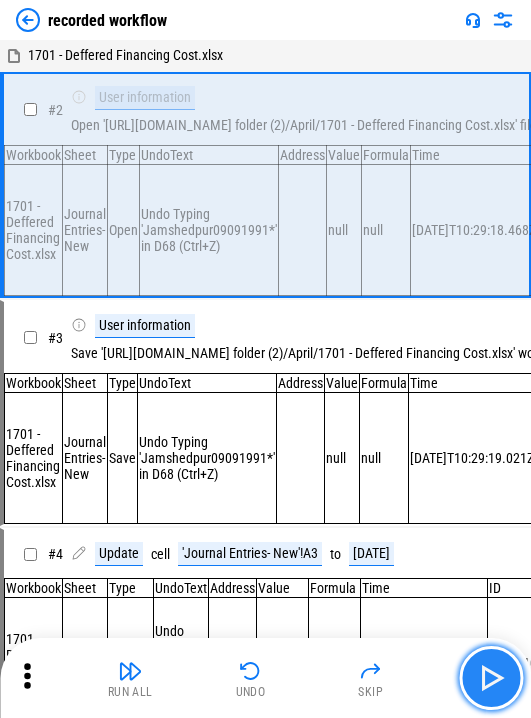click at bounding box center [491, 678] 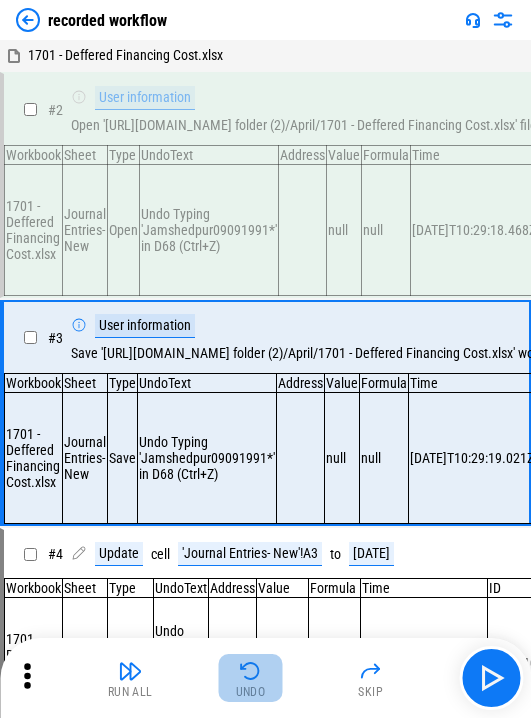 click on "Undo" at bounding box center (251, 678) 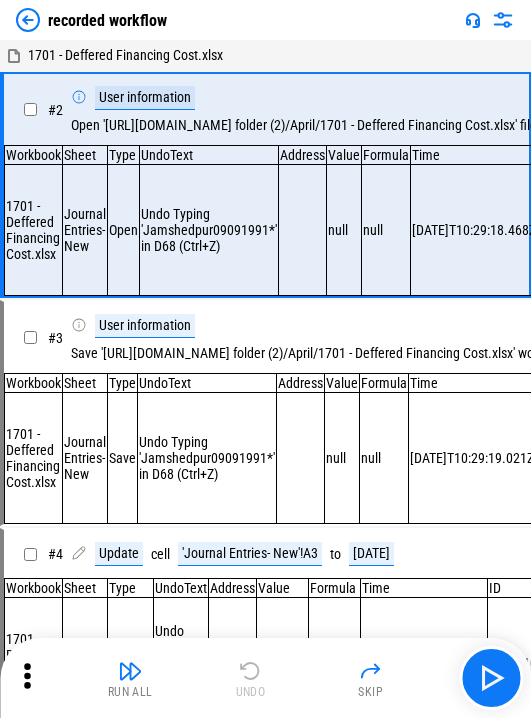 click on "Run All Undo Skip" at bounding box center (267, 678) 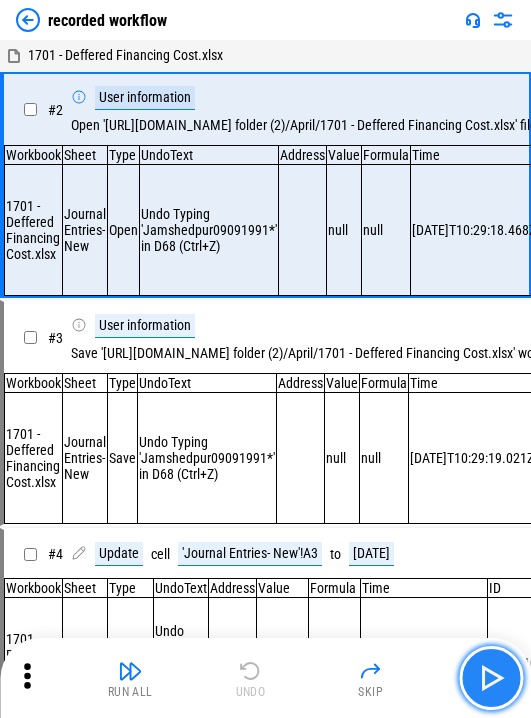 click at bounding box center [491, 678] 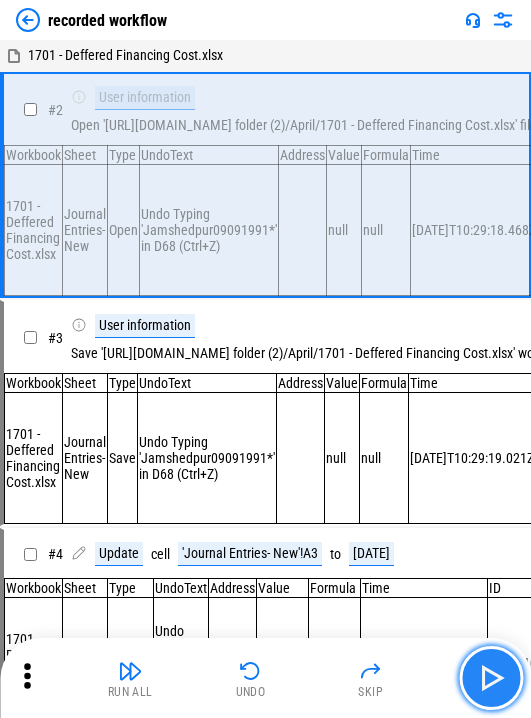 click at bounding box center [491, 678] 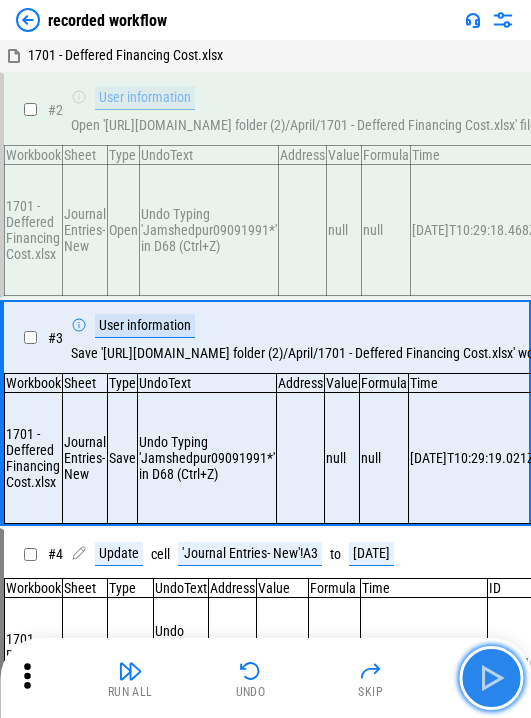 click at bounding box center (491, 678) 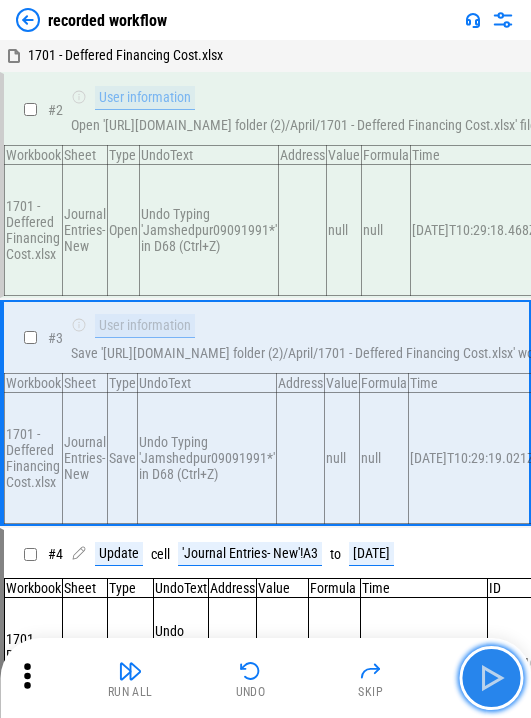 click at bounding box center [491, 678] 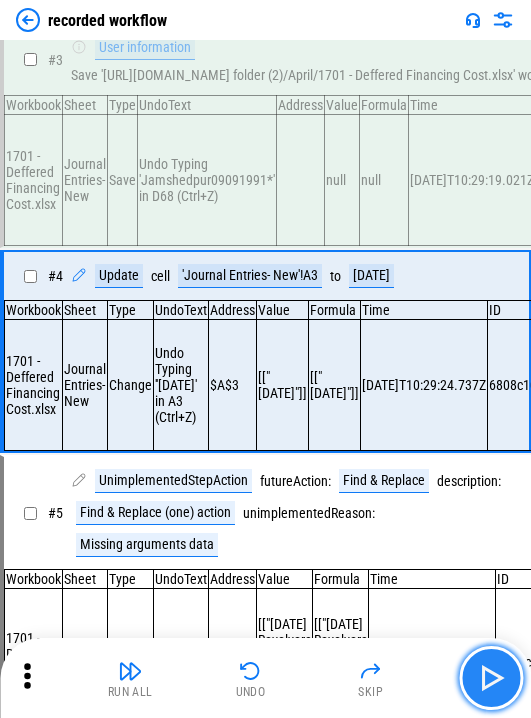 scroll, scrollTop: 302, scrollLeft: 0, axis: vertical 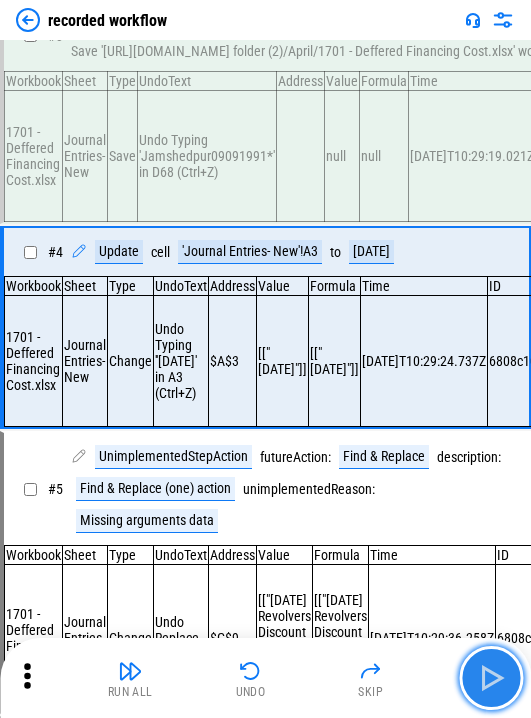 click at bounding box center (491, 678) 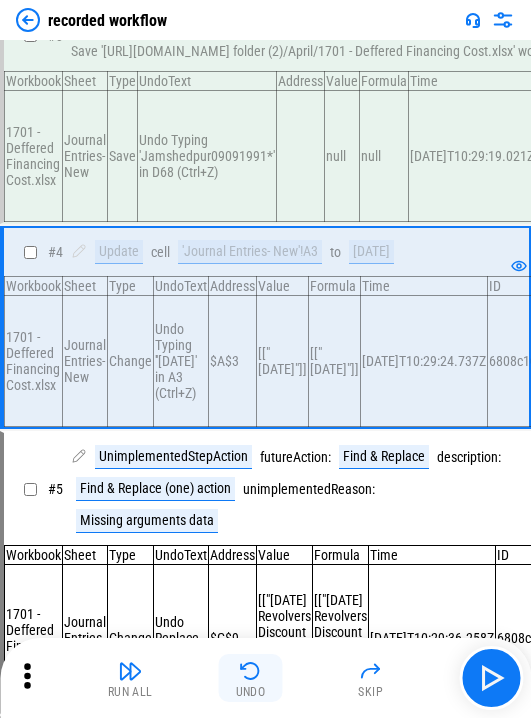 click at bounding box center (251, 671) 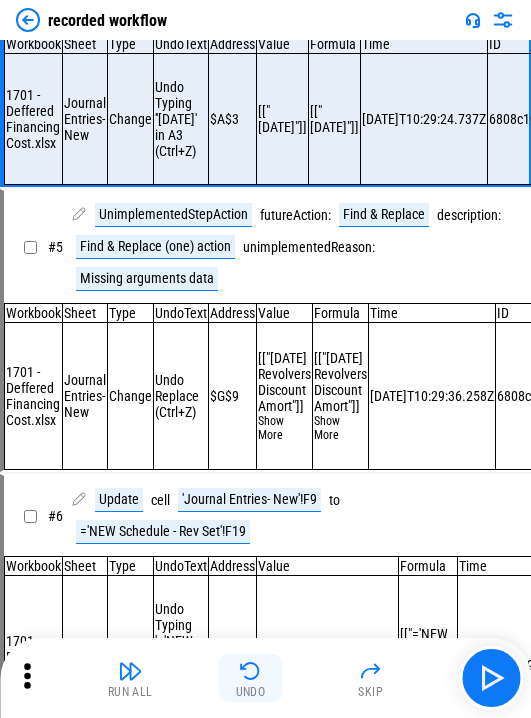 scroll, scrollTop: 565, scrollLeft: 0, axis: vertical 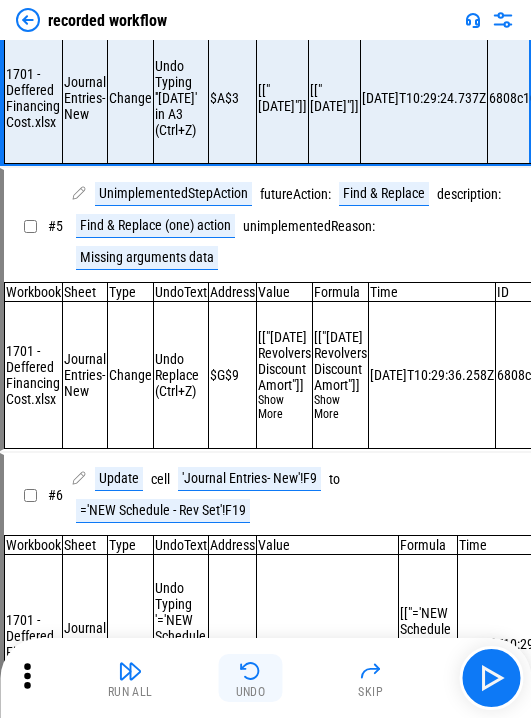 click at bounding box center (251, 671) 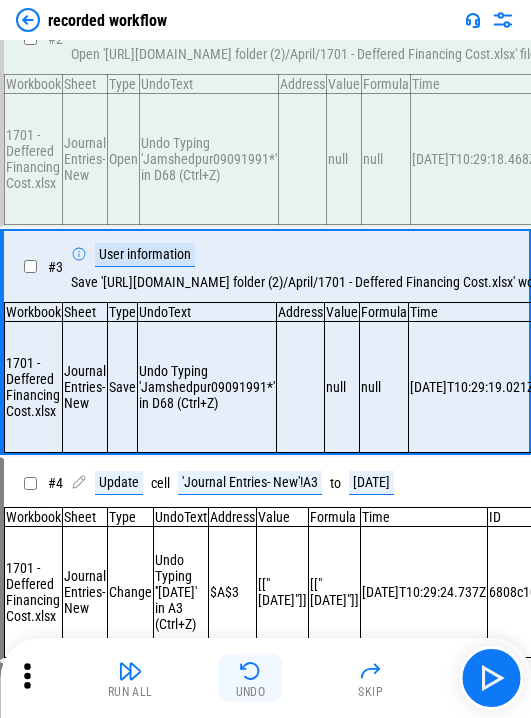 scroll, scrollTop: 68, scrollLeft: 0, axis: vertical 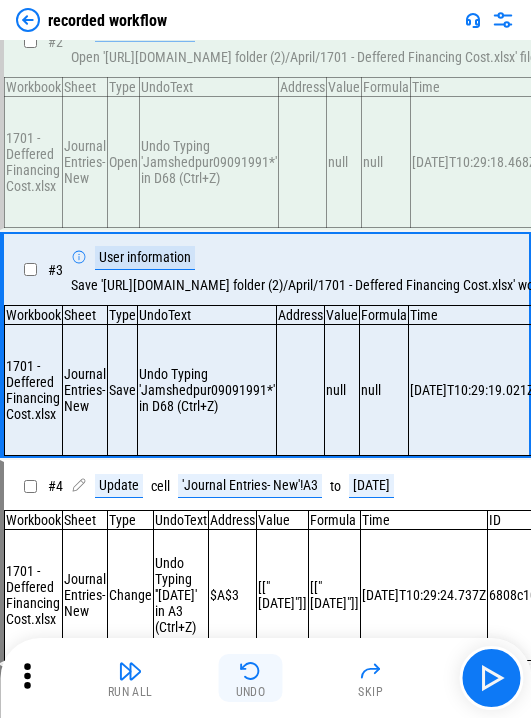 click at bounding box center [251, 671] 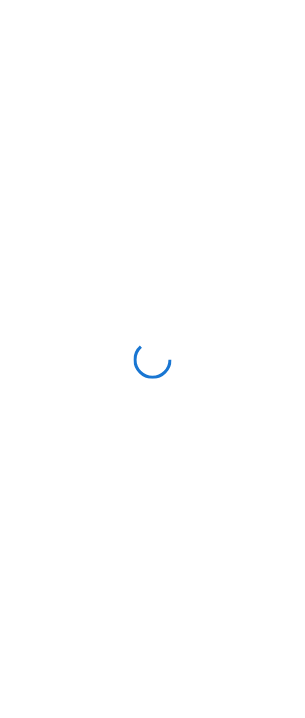 scroll, scrollTop: 0, scrollLeft: 0, axis: both 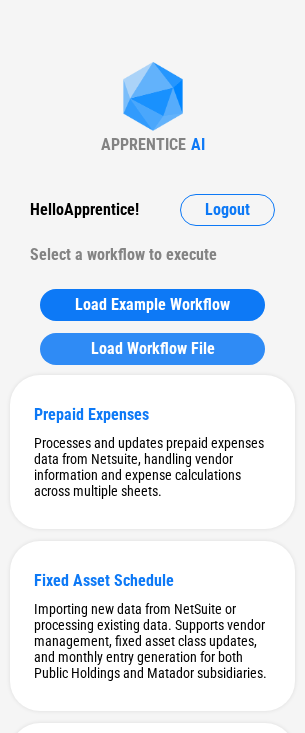 click on "Load Workflow File" at bounding box center (153, 349) 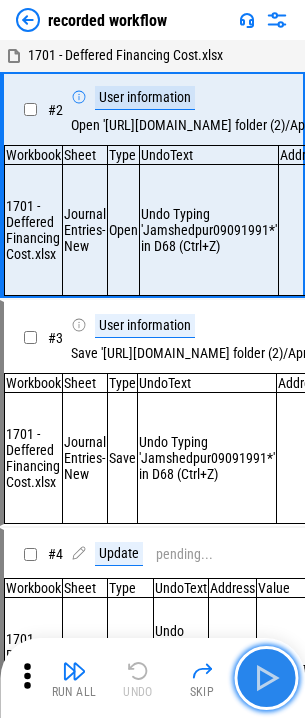 click at bounding box center [266, 678] 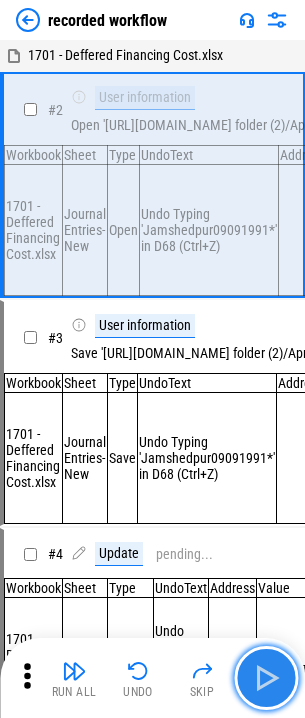 click at bounding box center [266, 678] 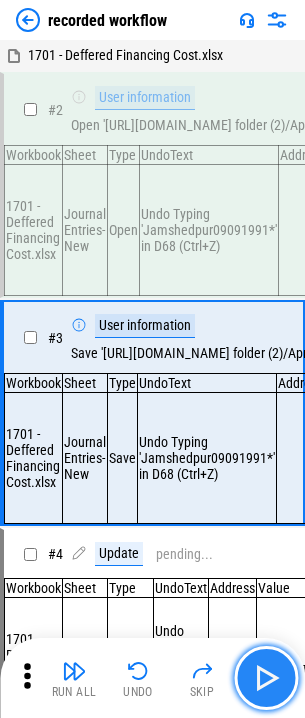 click at bounding box center (266, 678) 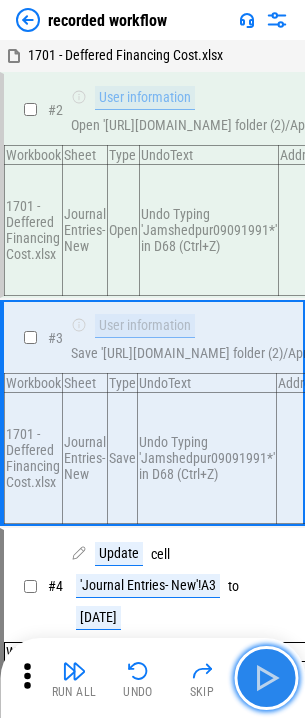 click at bounding box center (266, 678) 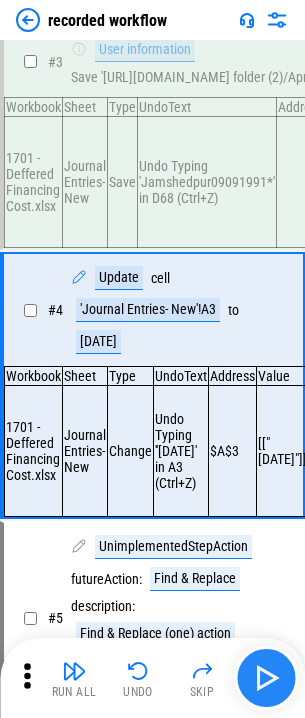 scroll, scrollTop: 334, scrollLeft: 0, axis: vertical 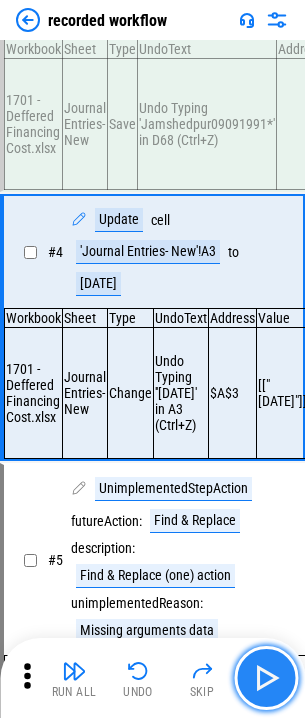 click at bounding box center [266, 678] 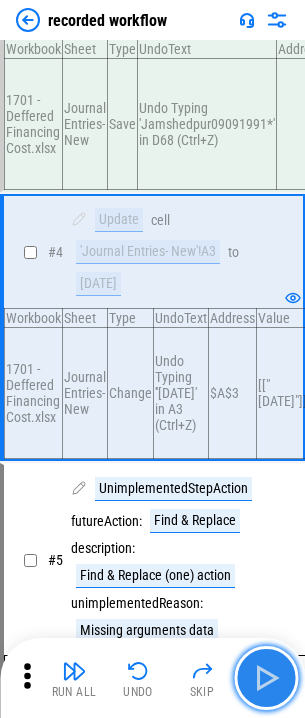 click at bounding box center [266, 678] 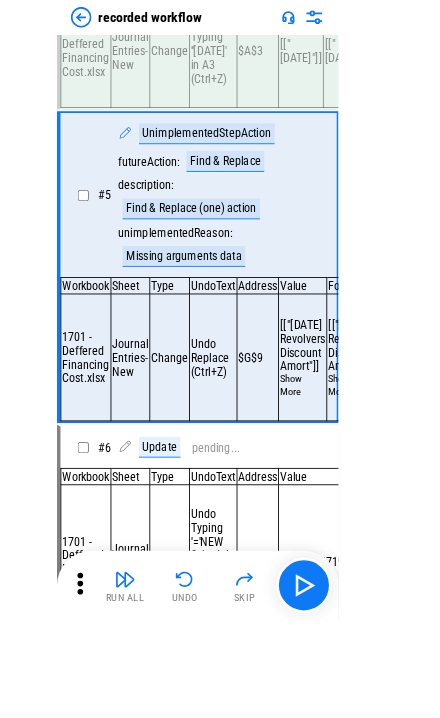 scroll, scrollTop: 636, scrollLeft: 0, axis: vertical 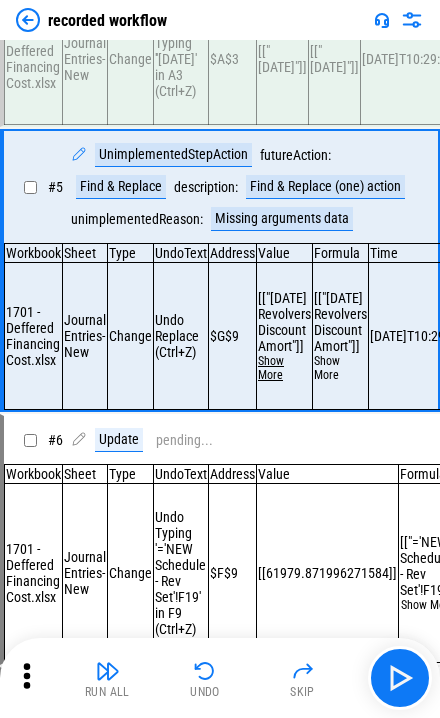 click on "Show More" at bounding box center (284, 368) 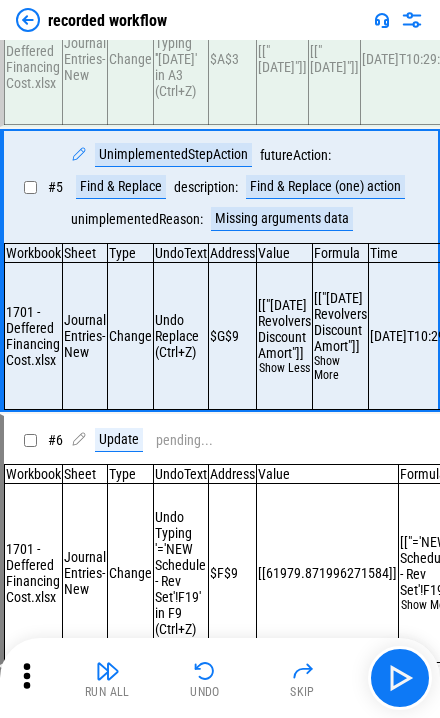 click on "[["April 2025 Revolvers Discount Amort"]] Show More" at bounding box center (341, 336) 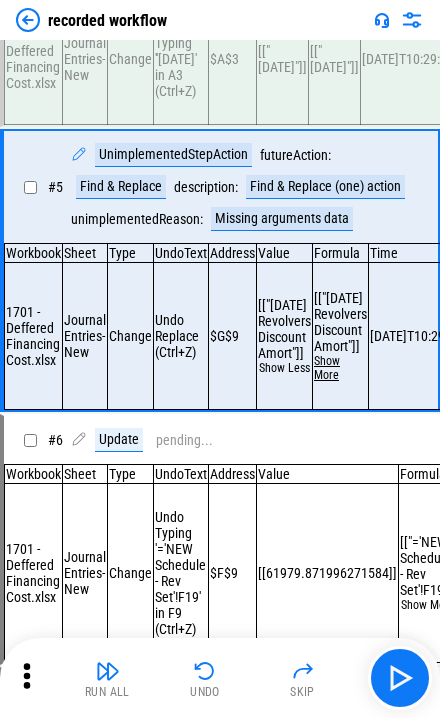 click on "Show More" at bounding box center [340, 368] 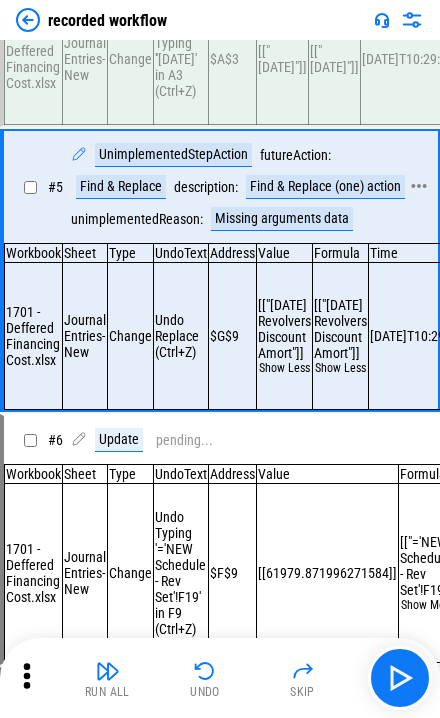 click 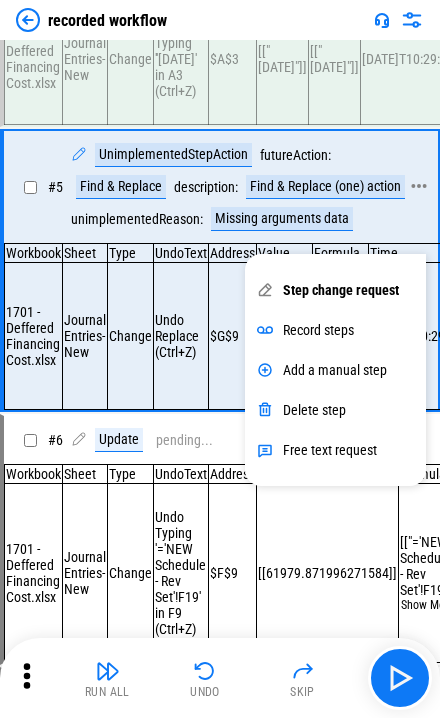 click on "UnimplementedStepAction futureAction : Find & Replace description : Find & Replace (one) action unimplementedReason : Missing arguments data" at bounding box center (242, 187) 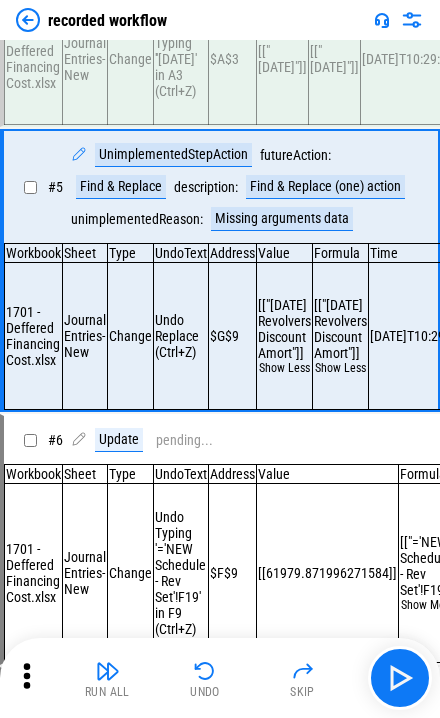 click 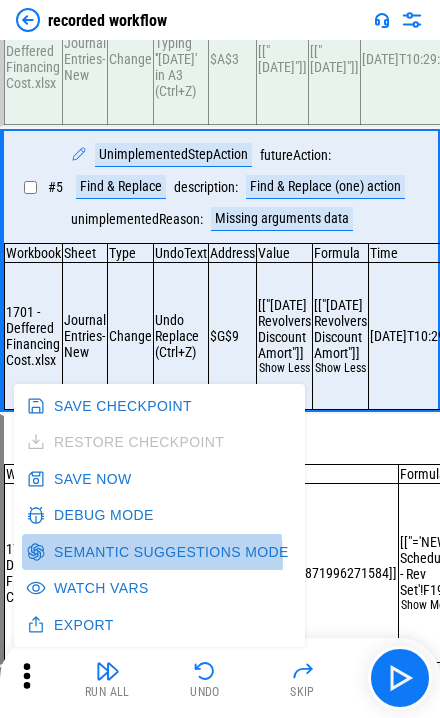 click on "Semantic Suggestions Mode" at bounding box center (159, 552) 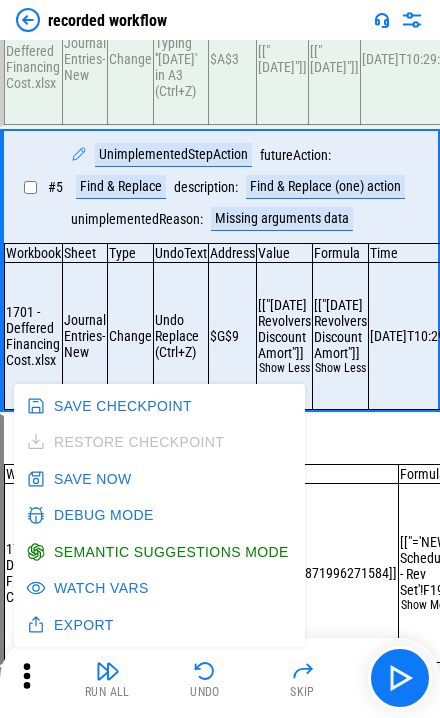 click 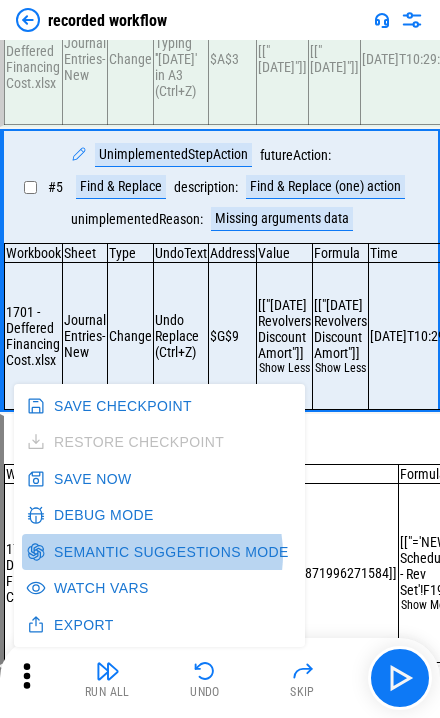click on "Semantic Suggestions Mode" at bounding box center [159, 552] 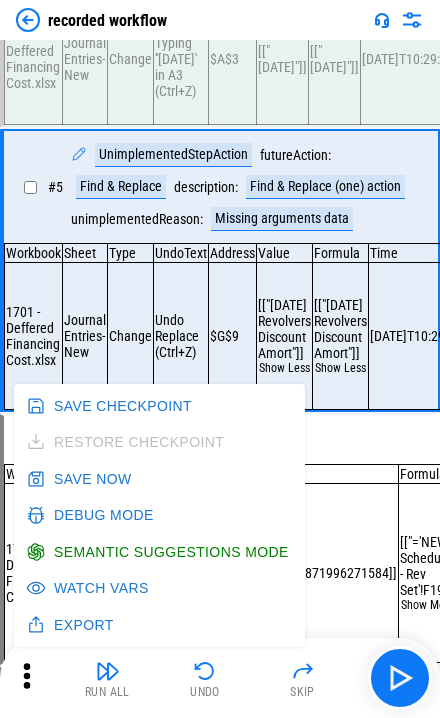 click on "Undo Replace (Ctrl+Z)" at bounding box center (181, 336) 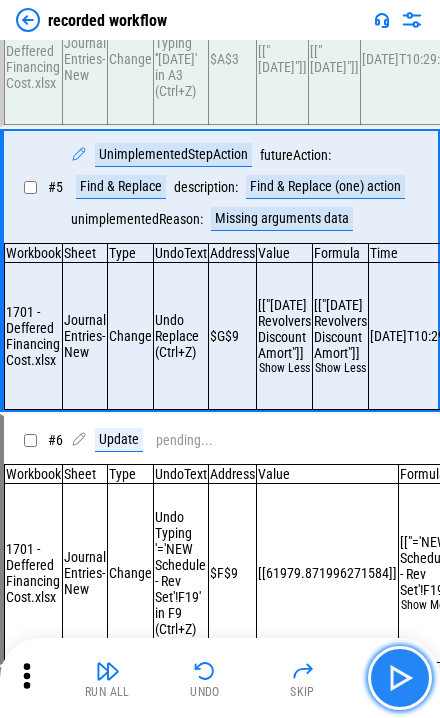 click at bounding box center (400, 678) 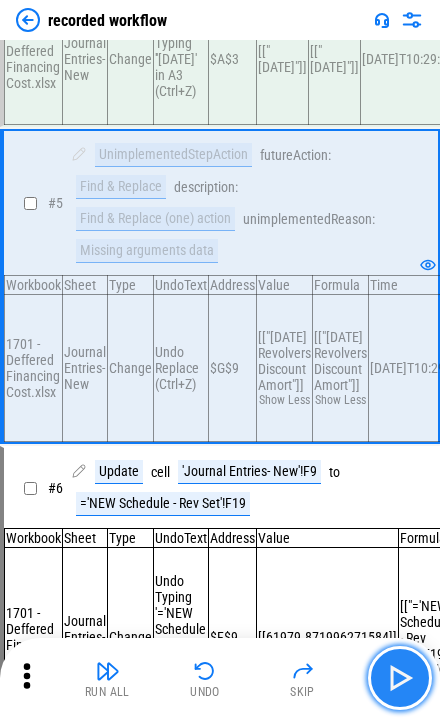 click at bounding box center (400, 678) 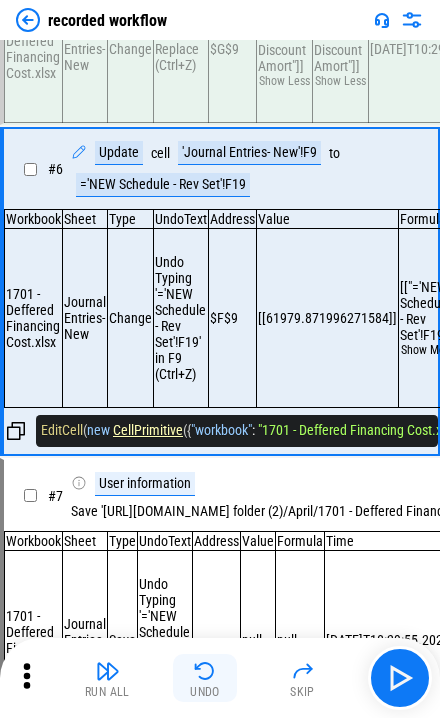 click at bounding box center (205, 671) 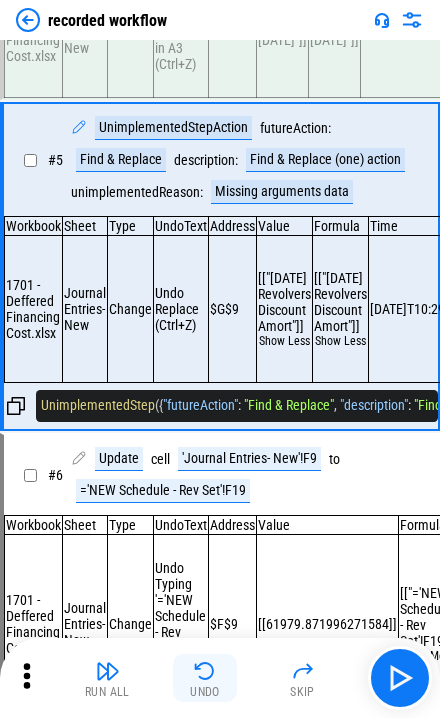 scroll, scrollTop: 627, scrollLeft: 0, axis: vertical 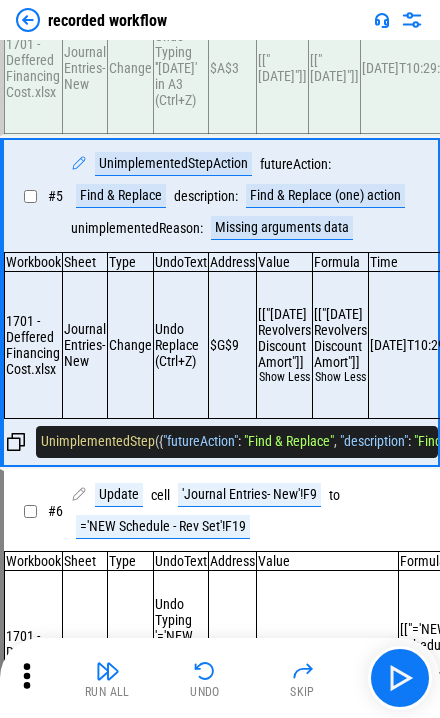 click 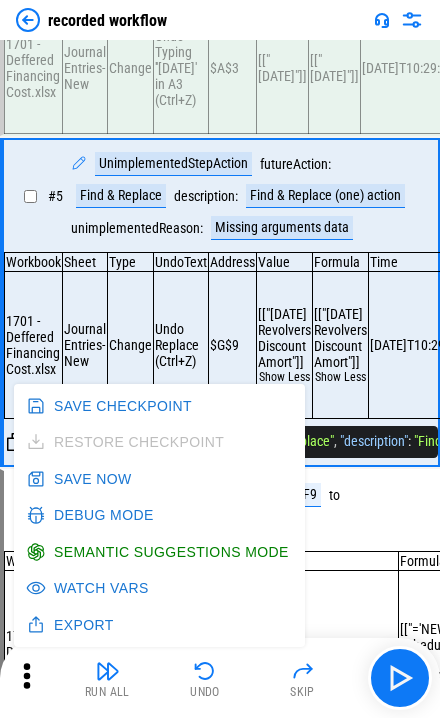 click on "Semantic Suggestions Mode" at bounding box center (159, 552) 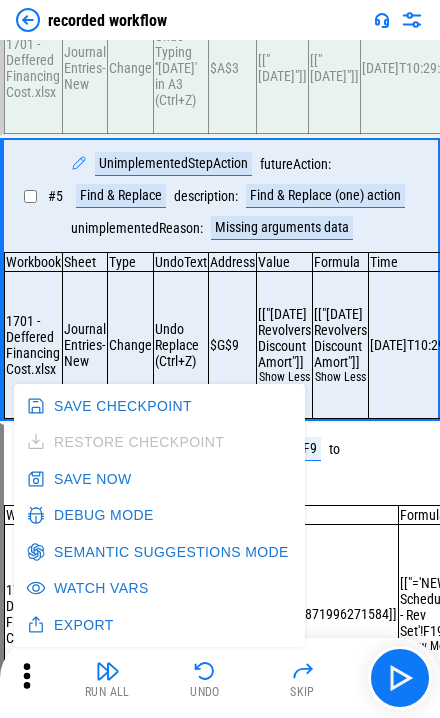 click on "UndoText" at bounding box center (181, 262) 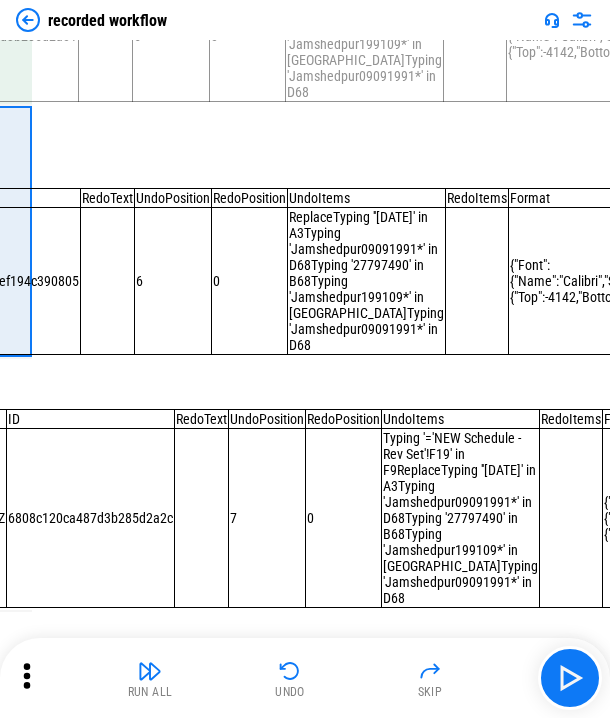scroll, scrollTop: 627, scrollLeft: 603, axis: both 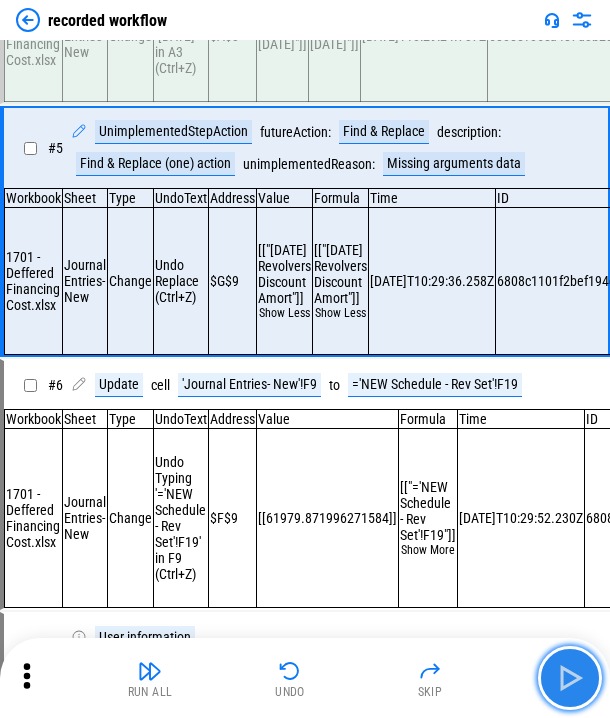 click at bounding box center (570, 678) 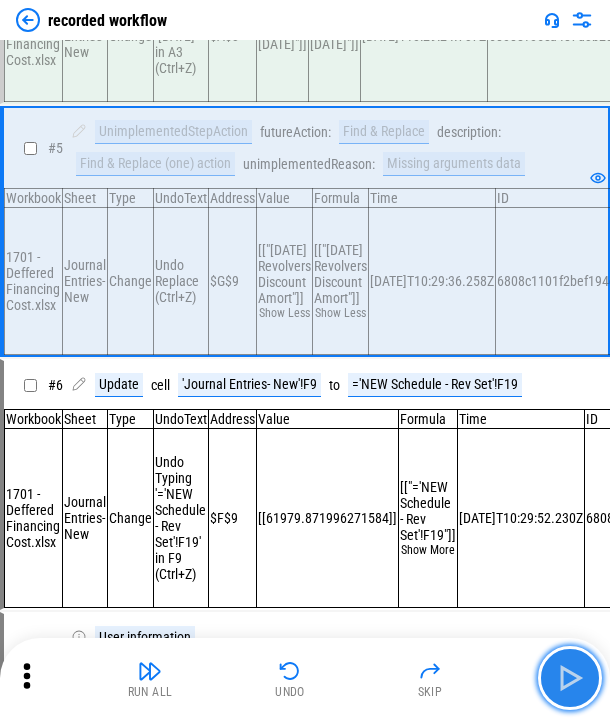 click at bounding box center [570, 678] 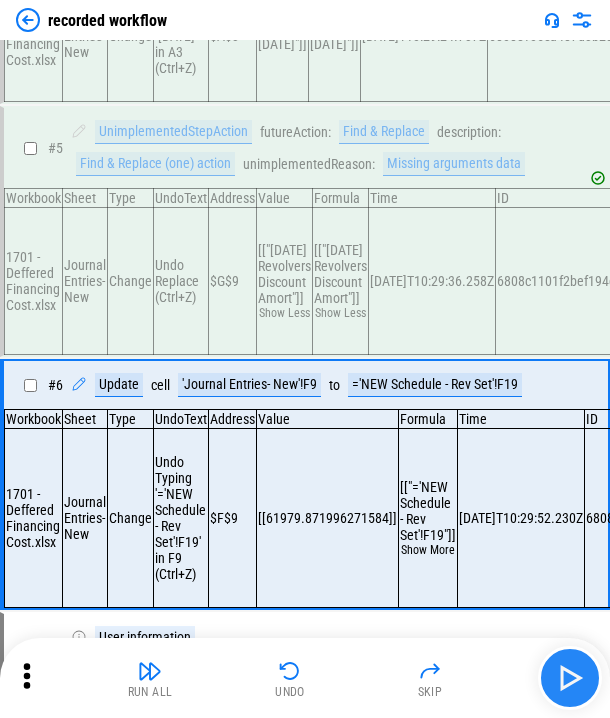 scroll, scrollTop: 813, scrollLeft: 0, axis: vertical 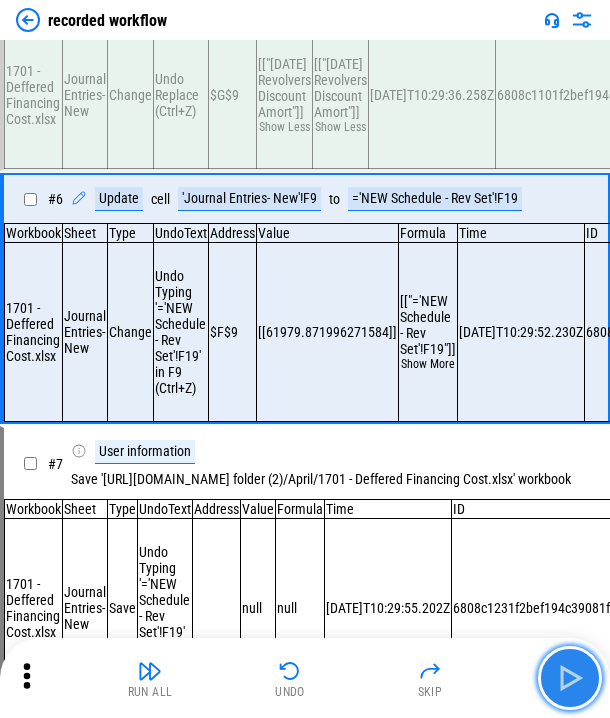 click at bounding box center [570, 678] 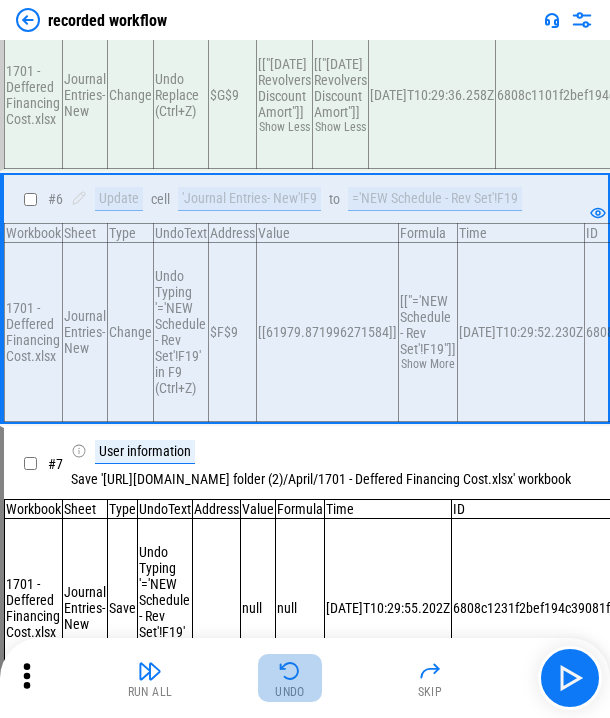 click on "Undo" at bounding box center (290, 678) 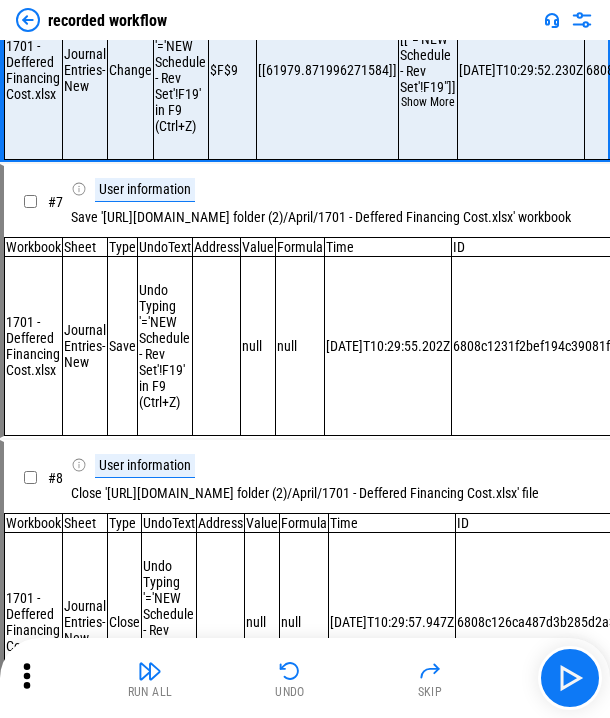 click on "Undo" at bounding box center (290, 678) 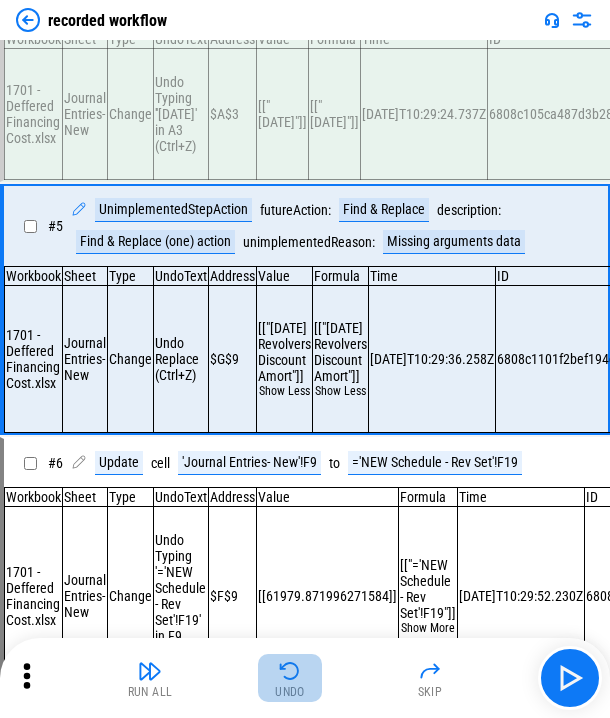 click on "Undo" at bounding box center [290, 678] 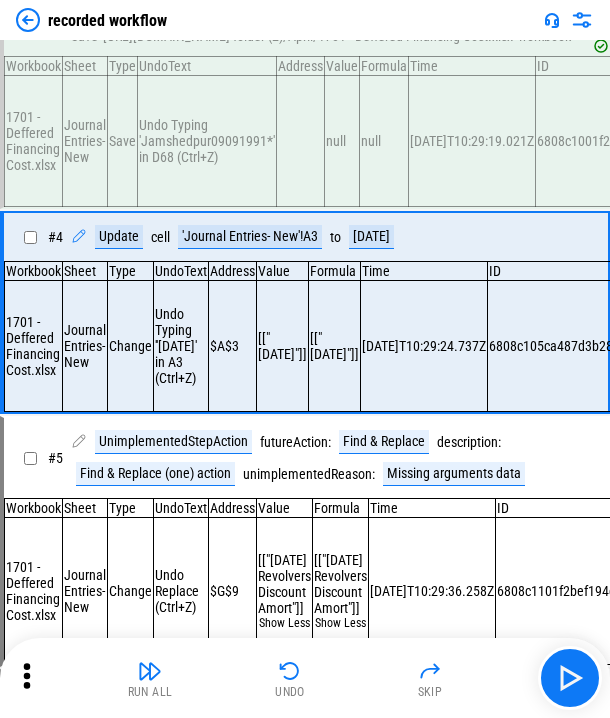 scroll, scrollTop: 302, scrollLeft: 0, axis: vertical 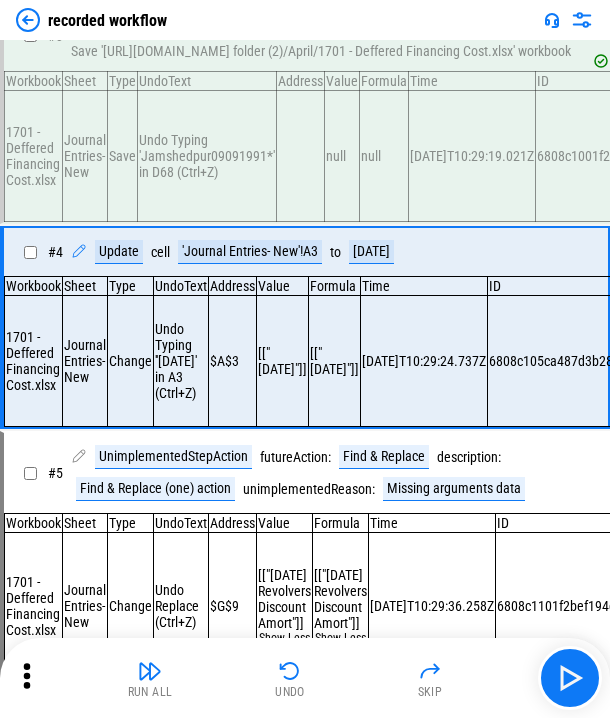 click on "Undo" at bounding box center [290, 678] 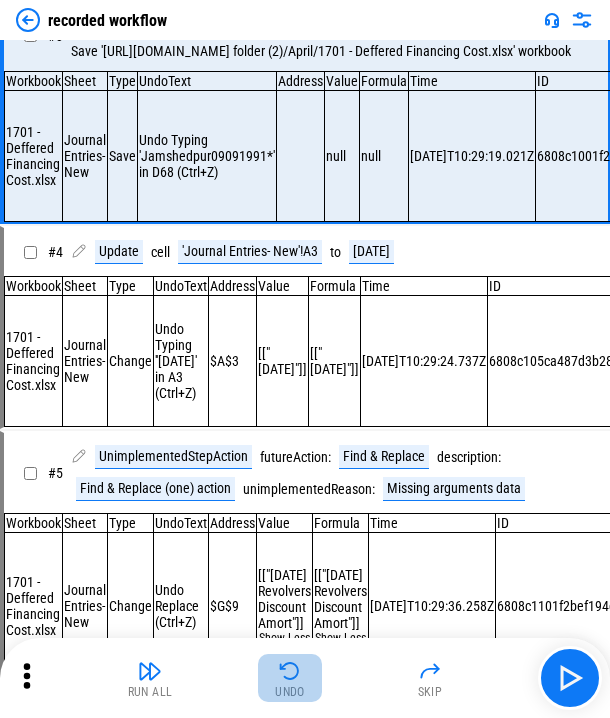 click on "Undo" at bounding box center [290, 678] 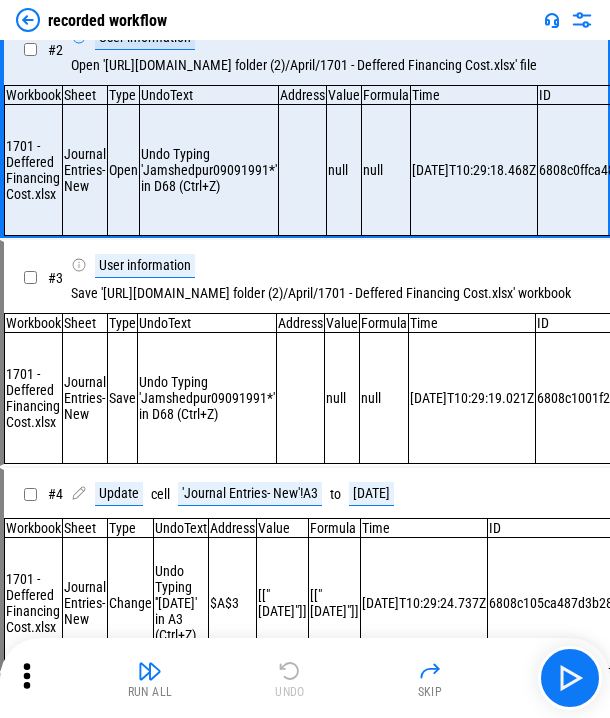 scroll, scrollTop: 0, scrollLeft: 0, axis: both 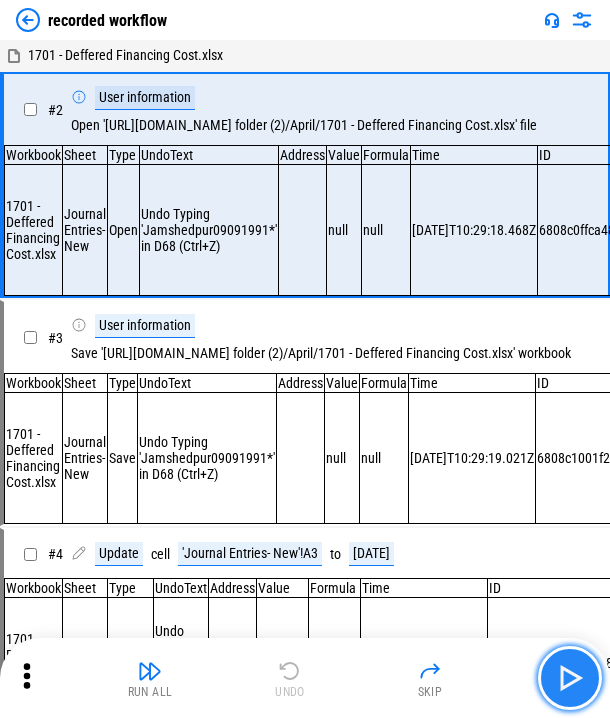 click at bounding box center [570, 678] 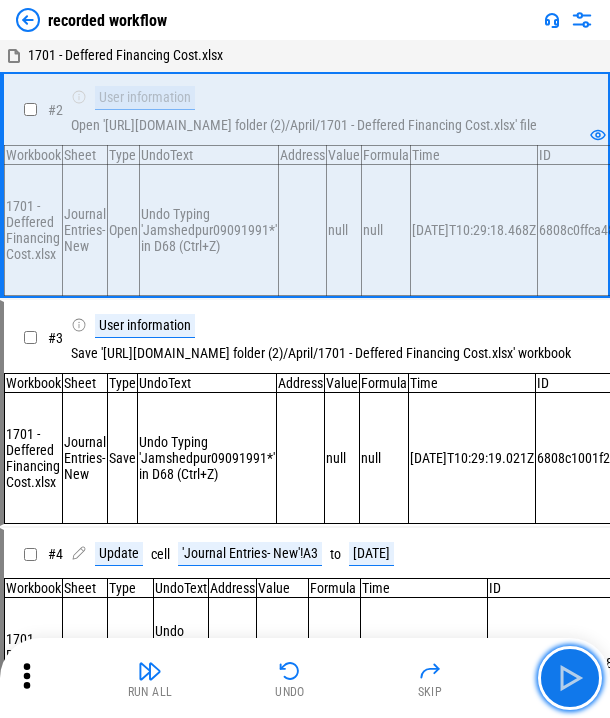 click at bounding box center [570, 678] 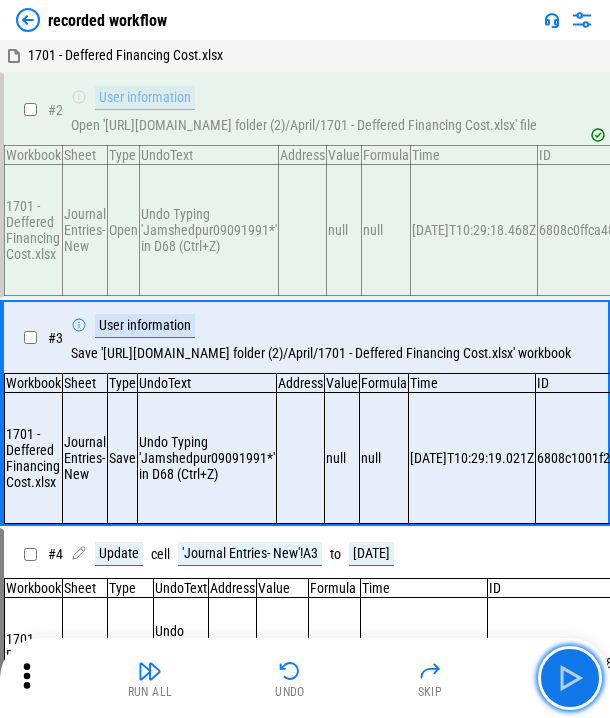 click at bounding box center [570, 678] 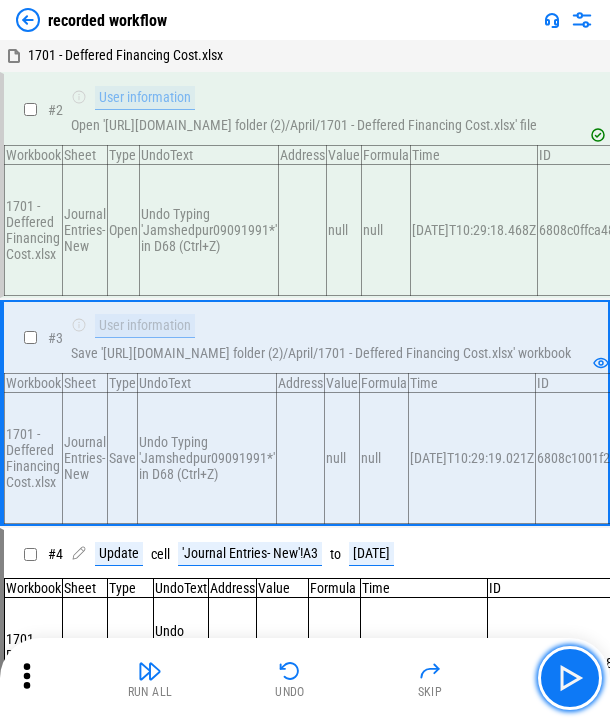click at bounding box center [570, 678] 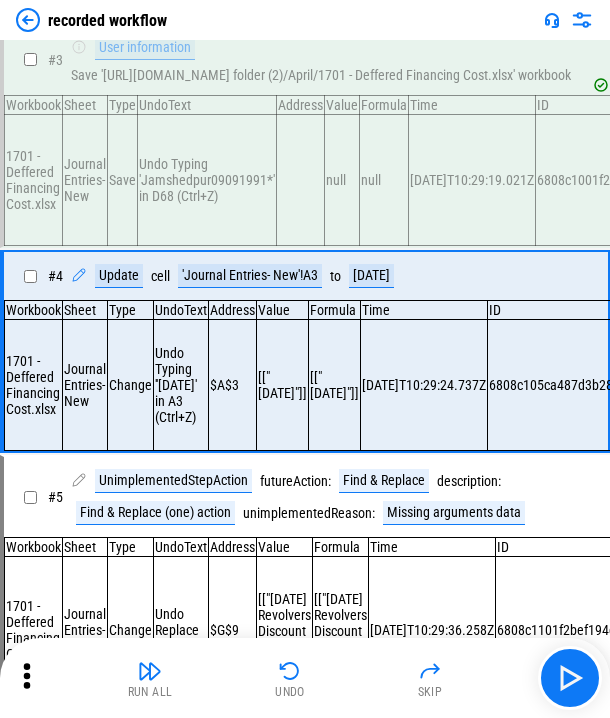 scroll, scrollTop: 302, scrollLeft: 0, axis: vertical 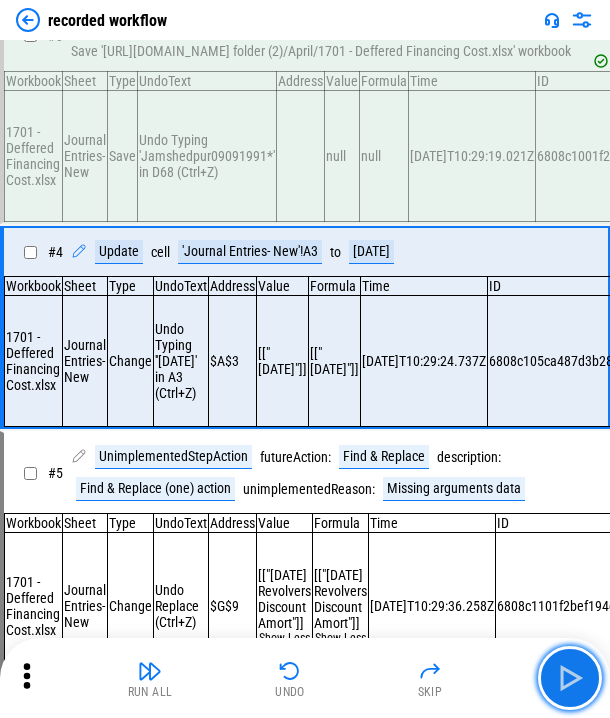 click at bounding box center (570, 678) 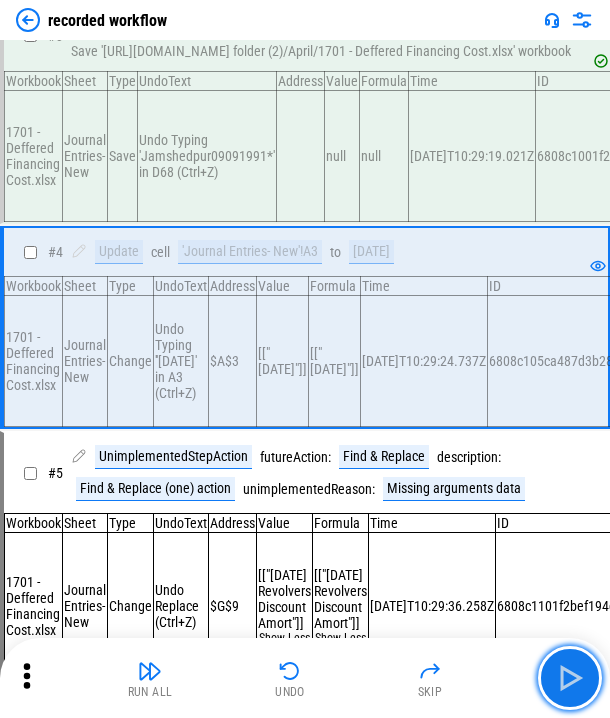 click at bounding box center [570, 678] 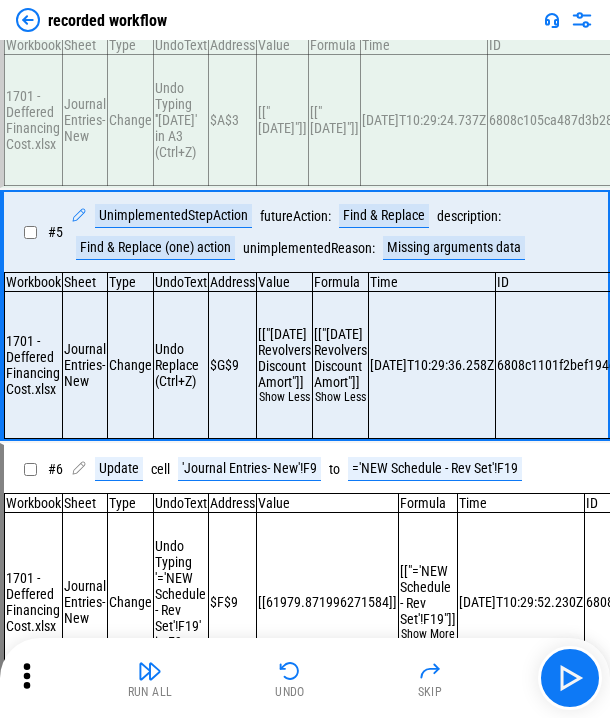 scroll, scrollTop: 549, scrollLeft: 0, axis: vertical 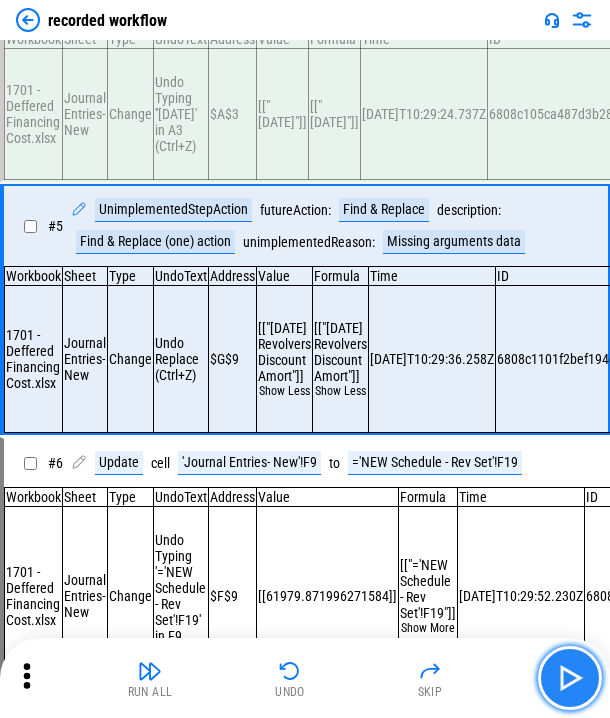click at bounding box center (570, 678) 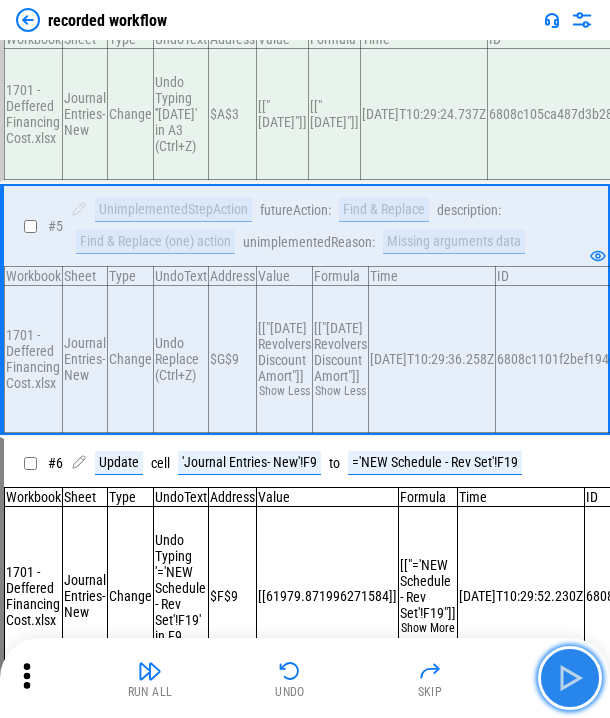 click at bounding box center (570, 678) 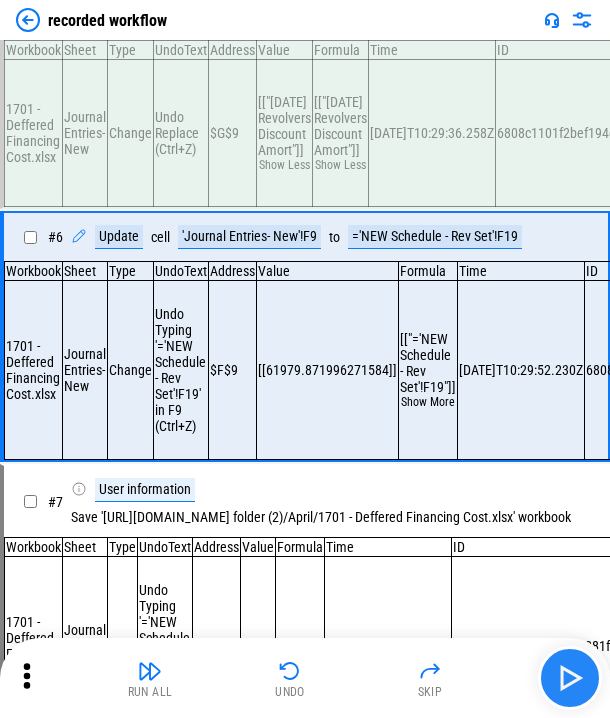 scroll, scrollTop: 813, scrollLeft: 0, axis: vertical 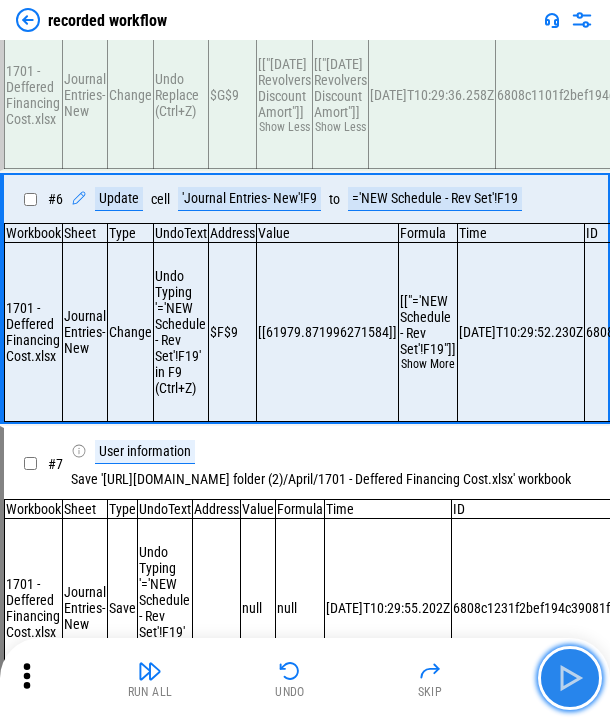 click at bounding box center [570, 678] 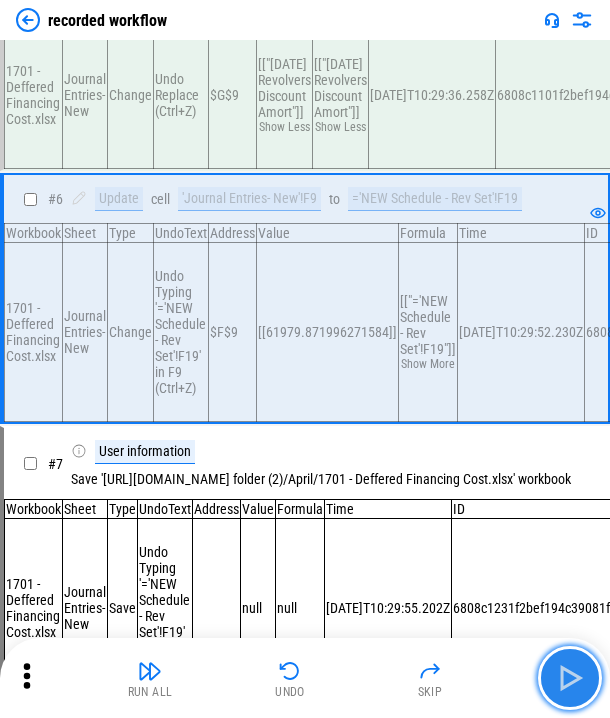 click at bounding box center [570, 678] 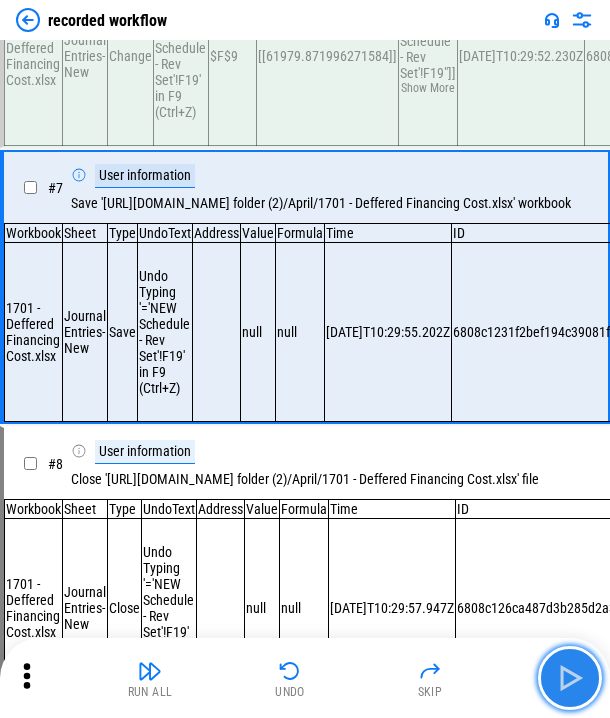 click at bounding box center (570, 678) 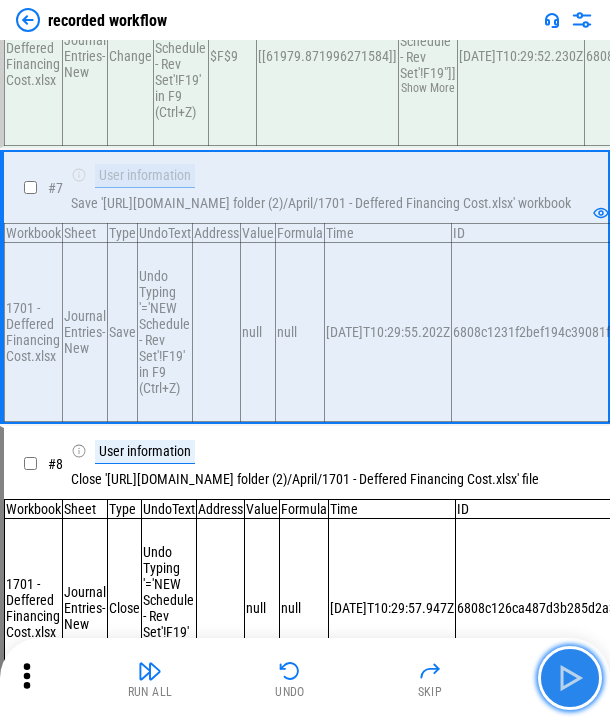 click at bounding box center [570, 678] 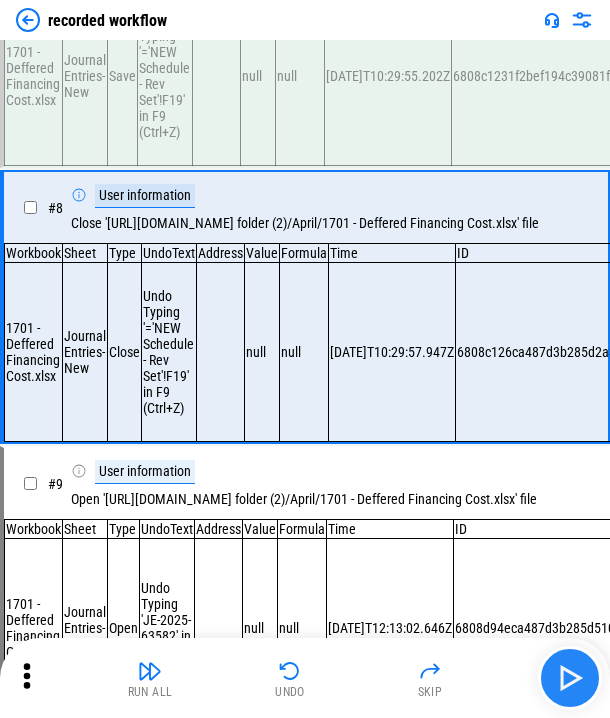 scroll, scrollTop: 1377, scrollLeft: 0, axis: vertical 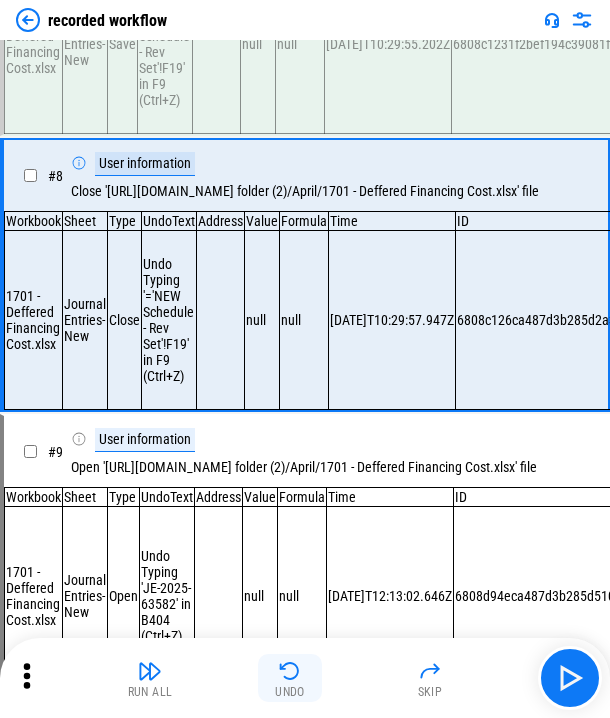 click on "Undo" at bounding box center [290, 678] 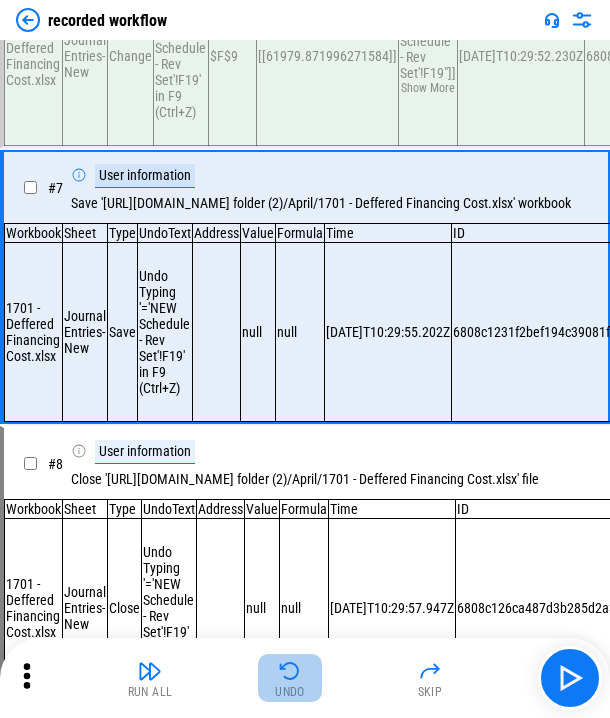 click on "Undo" at bounding box center [290, 678] 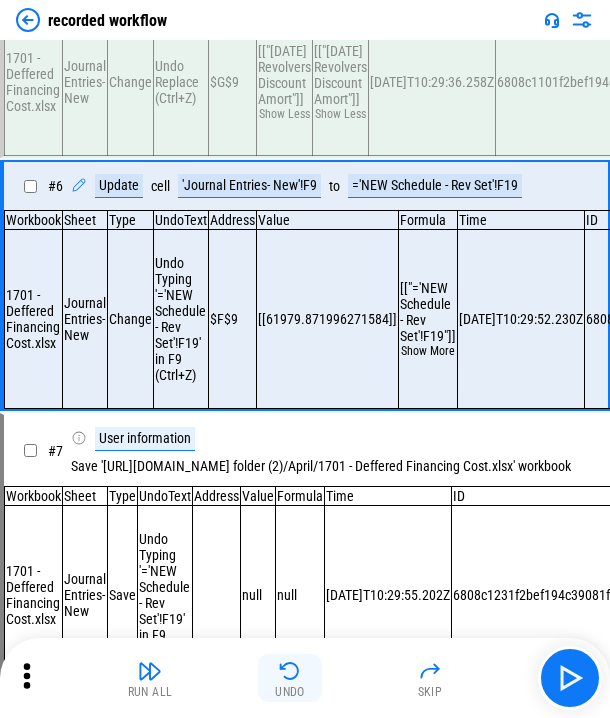 scroll, scrollTop: 813, scrollLeft: 0, axis: vertical 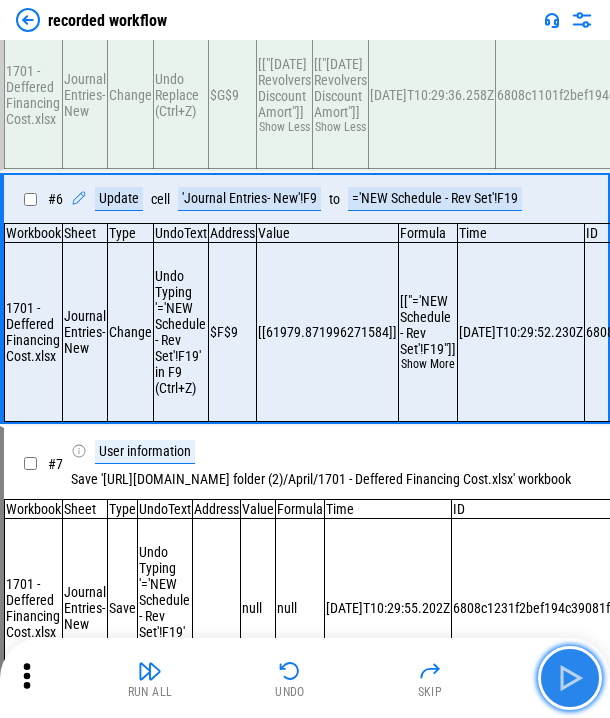 click at bounding box center (570, 678) 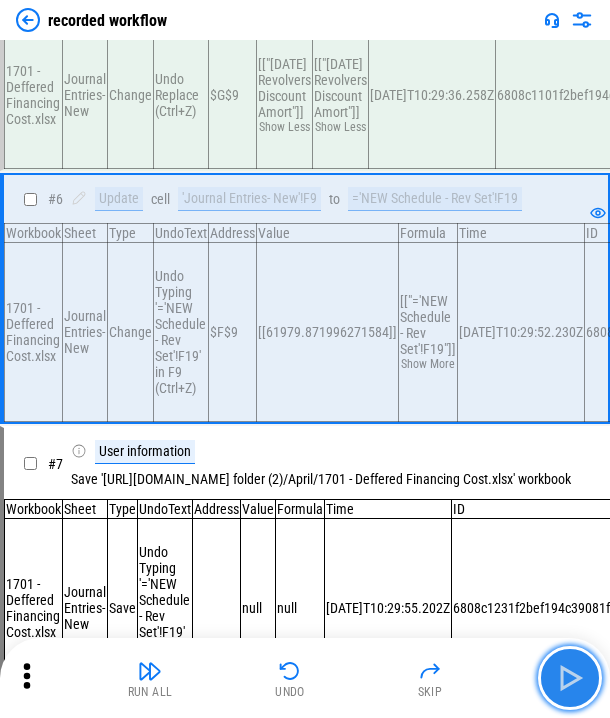 click at bounding box center (570, 678) 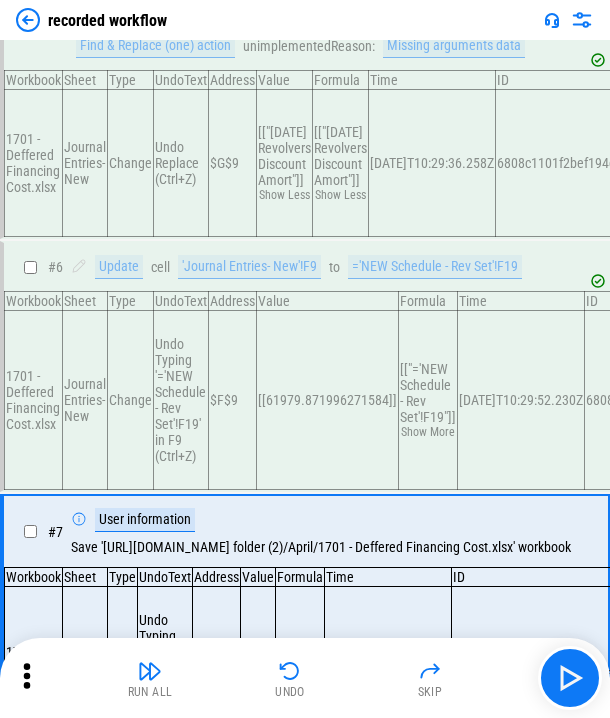 scroll, scrollTop: 1089, scrollLeft: 0, axis: vertical 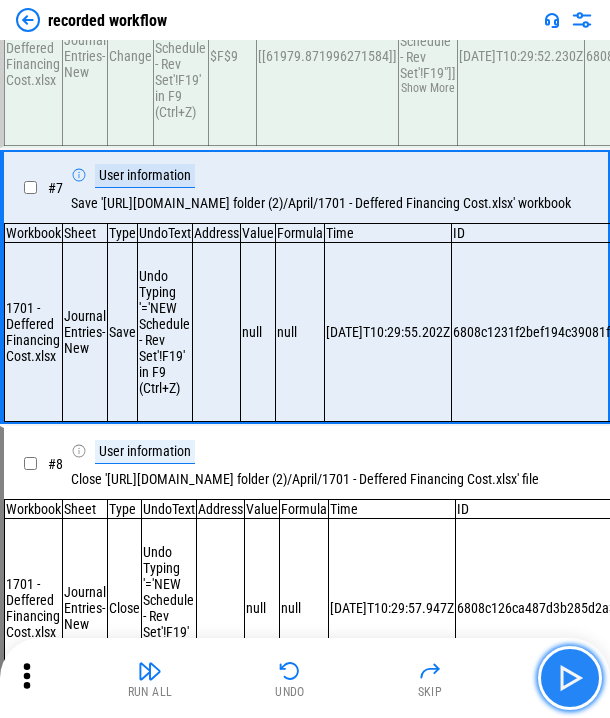 click at bounding box center [570, 678] 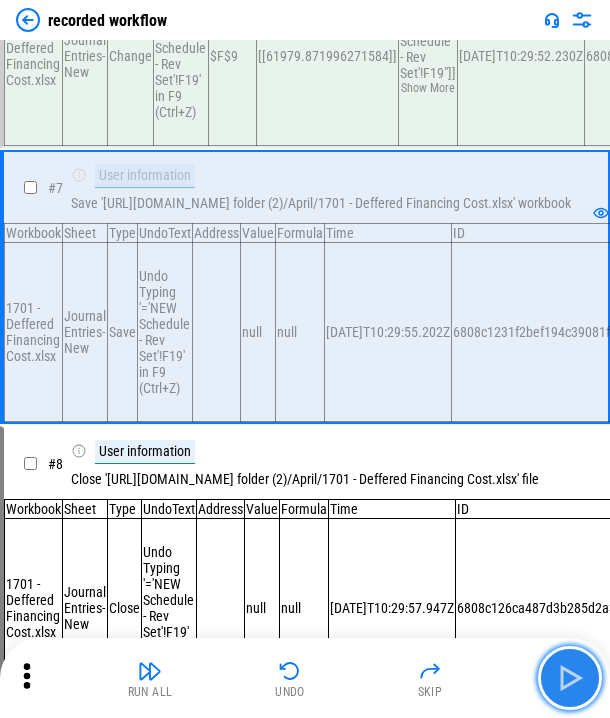 click at bounding box center (570, 678) 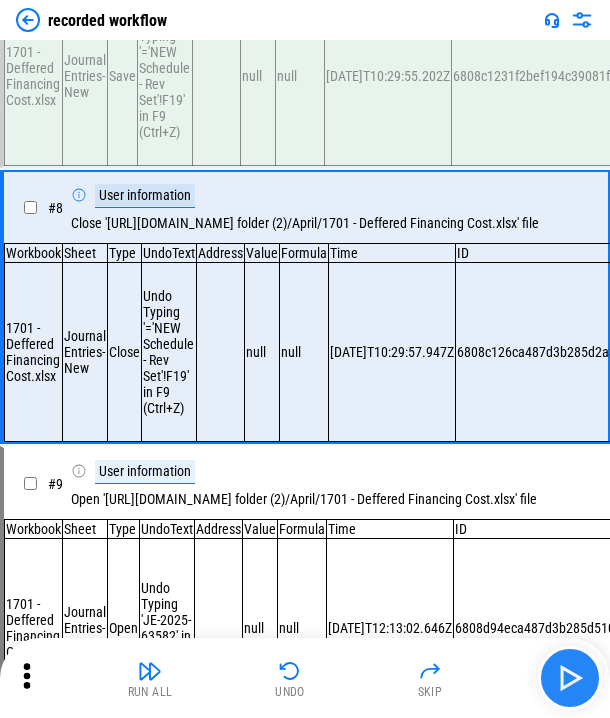 scroll, scrollTop: 1377, scrollLeft: 0, axis: vertical 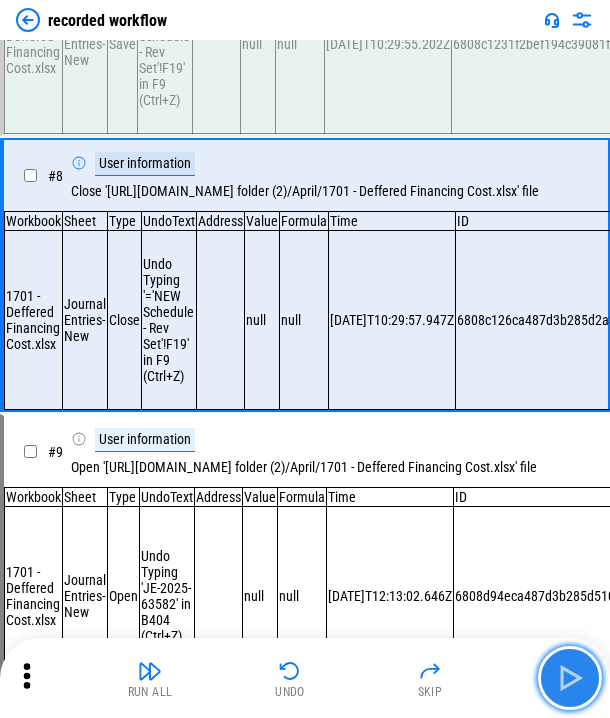 click at bounding box center [570, 678] 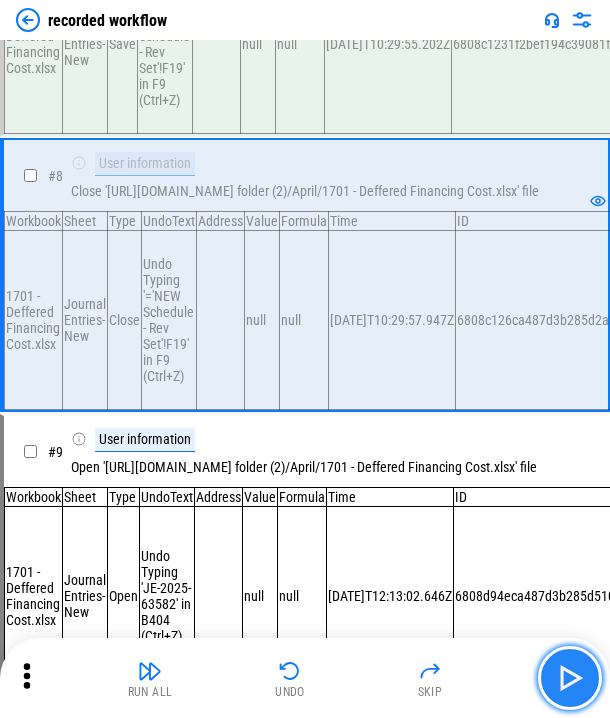 click at bounding box center [570, 678] 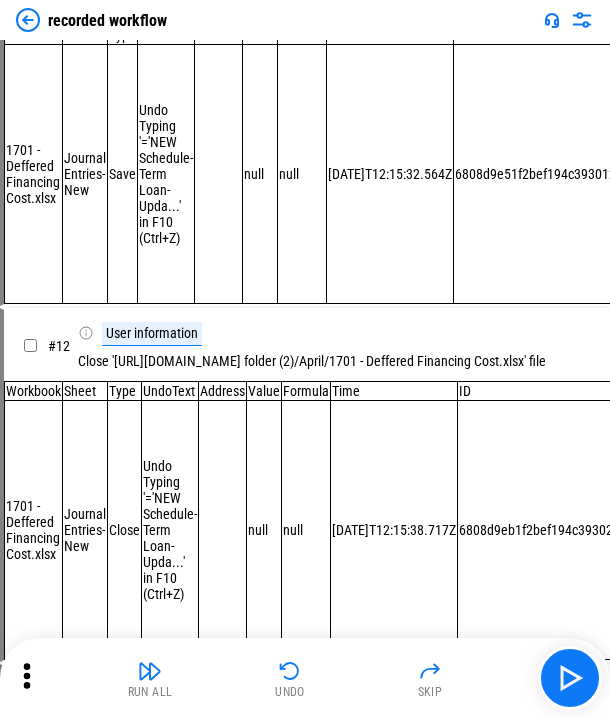 scroll, scrollTop: 2374, scrollLeft: 0, axis: vertical 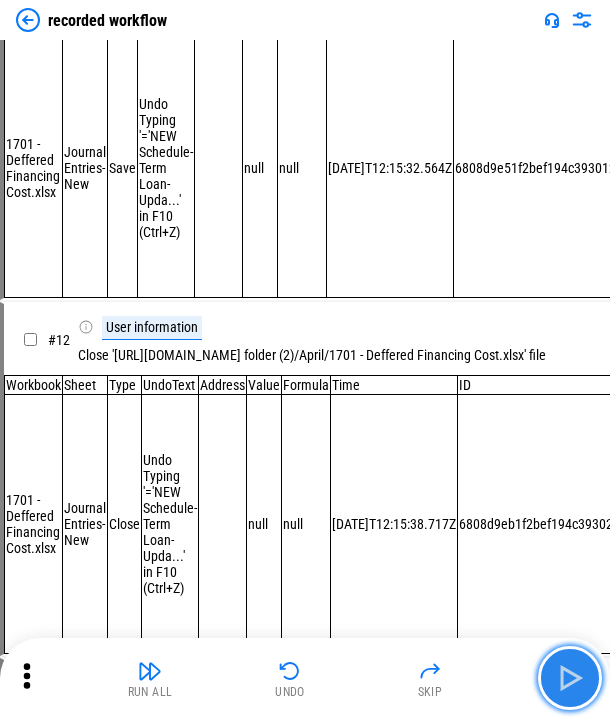 click at bounding box center (570, 678) 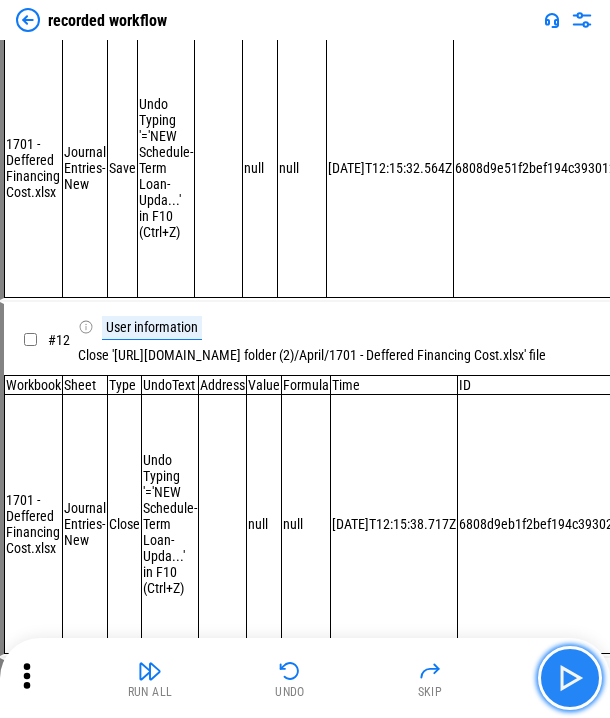 click at bounding box center [570, 678] 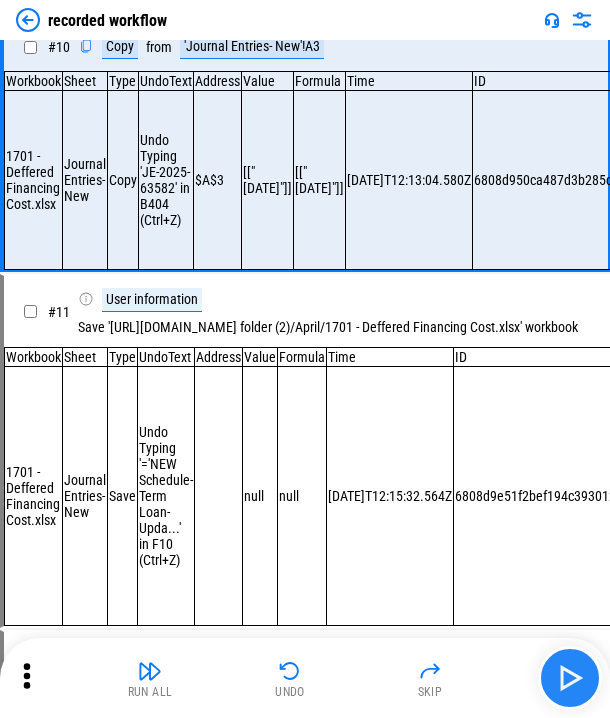 scroll, scrollTop: 1967, scrollLeft: 0, axis: vertical 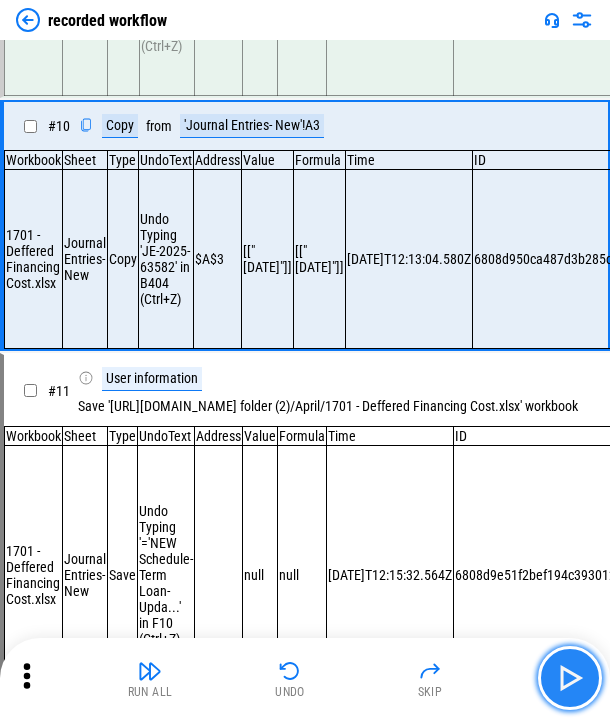 click at bounding box center [570, 678] 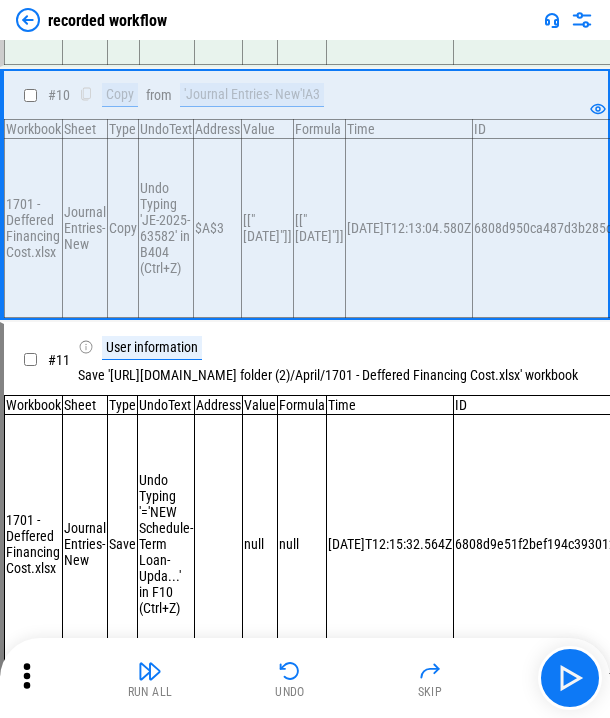 scroll, scrollTop: 2067, scrollLeft: 0, axis: vertical 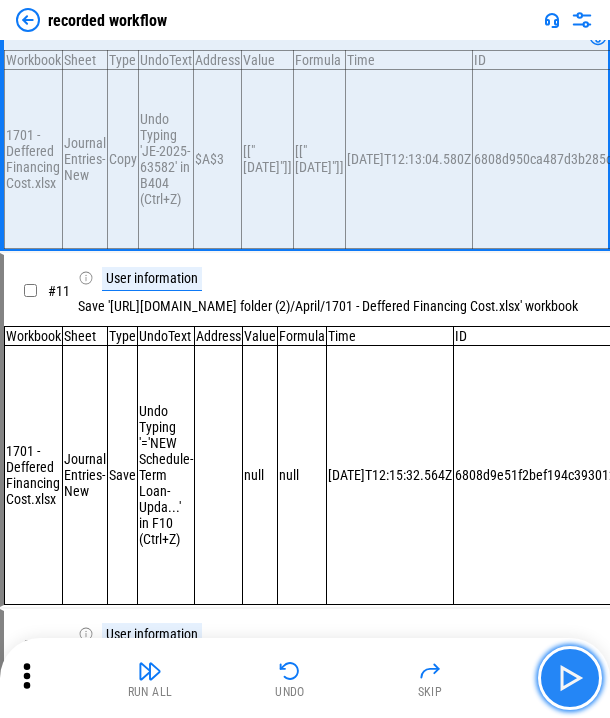 click at bounding box center [570, 678] 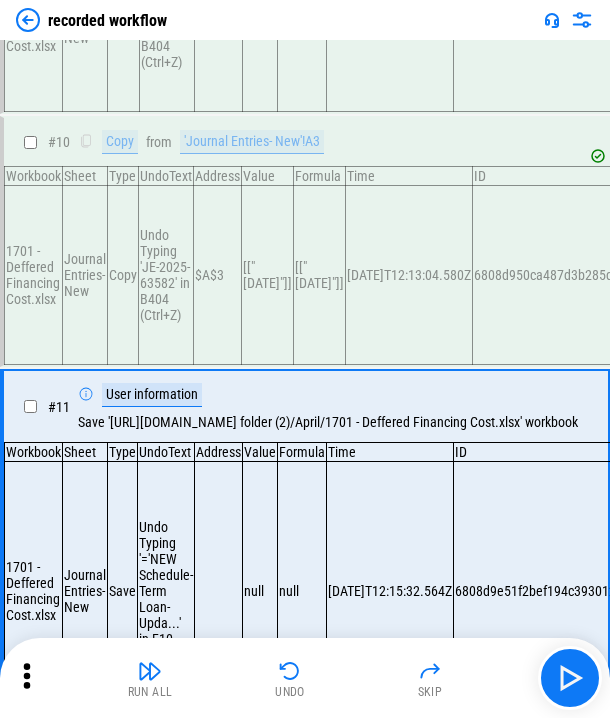 scroll, scrollTop: 1903, scrollLeft: 0, axis: vertical 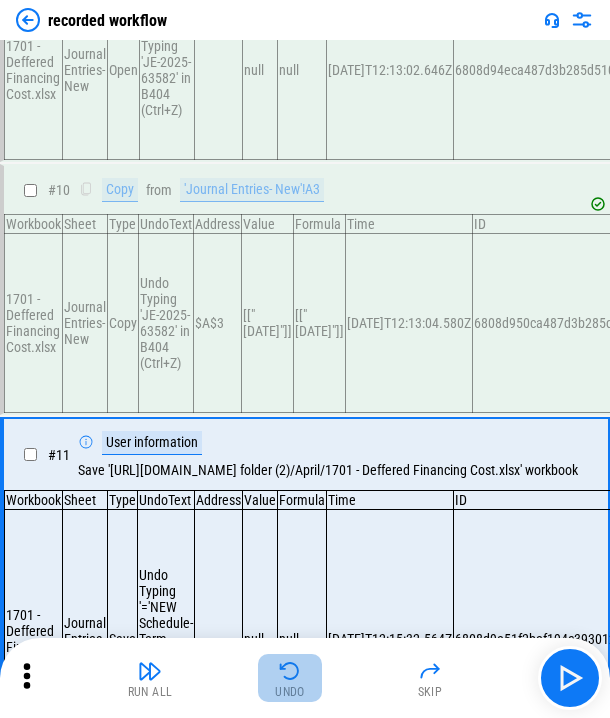 click on "Undo" at bounding box center [290, 678] 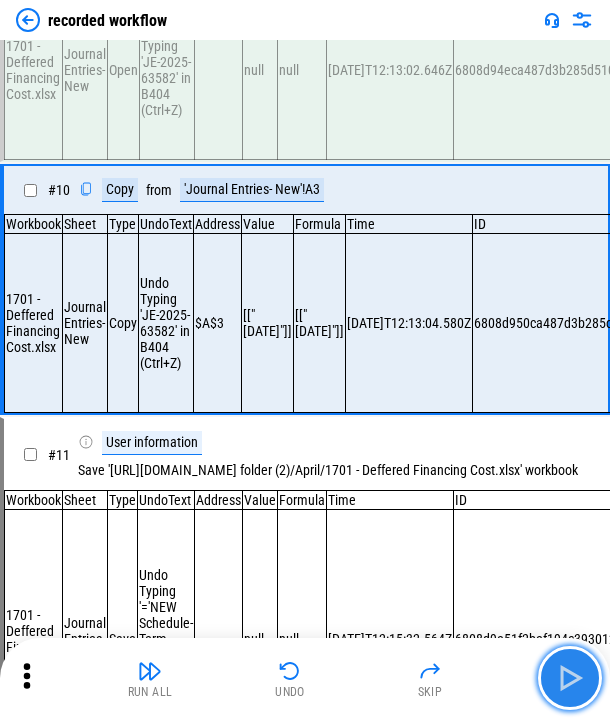 click at bounding box center [570, 678] 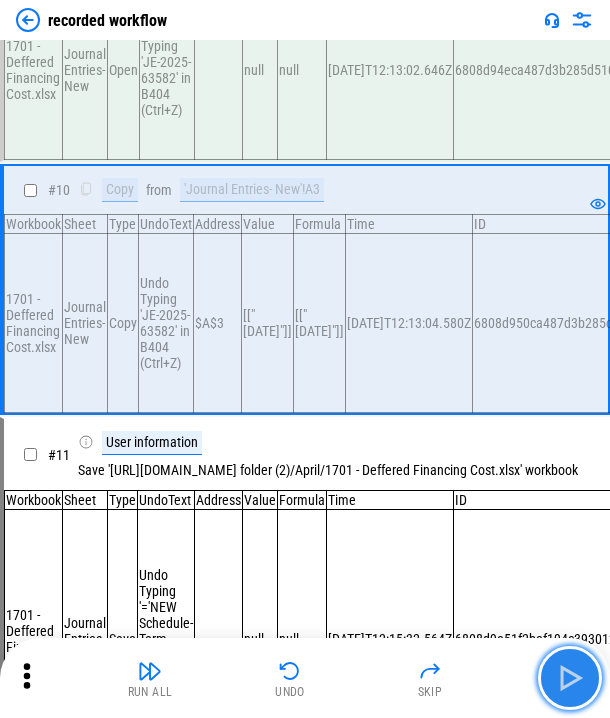 click at bounding box center [570, 678] 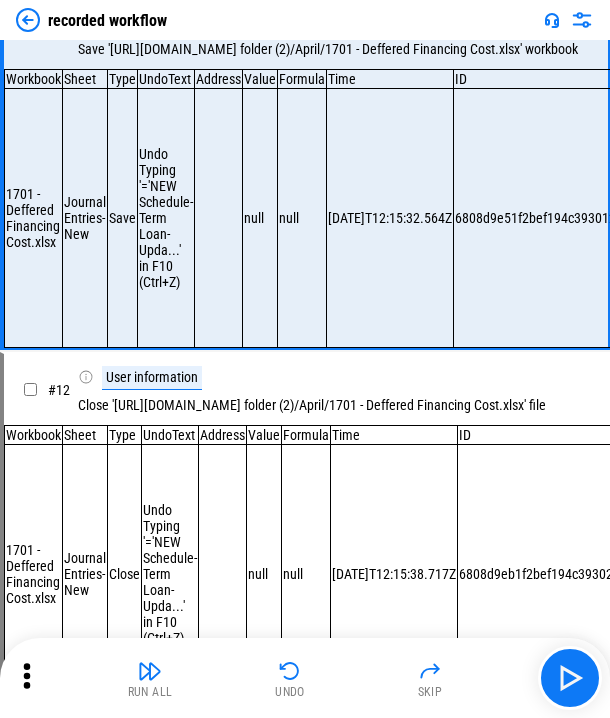 scroll, scrollTop: 2303, scrollLeft: 0, axis: vertical 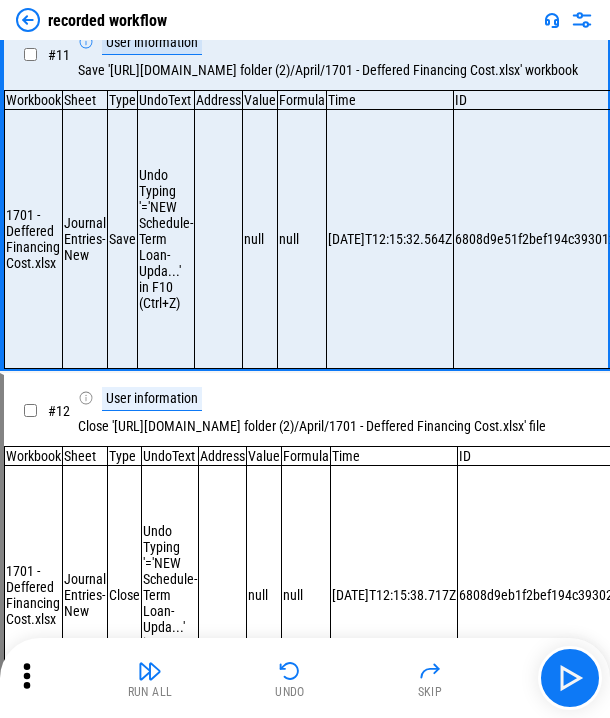 click on "Run All Undo Skip" at bounding box center [305, 678] 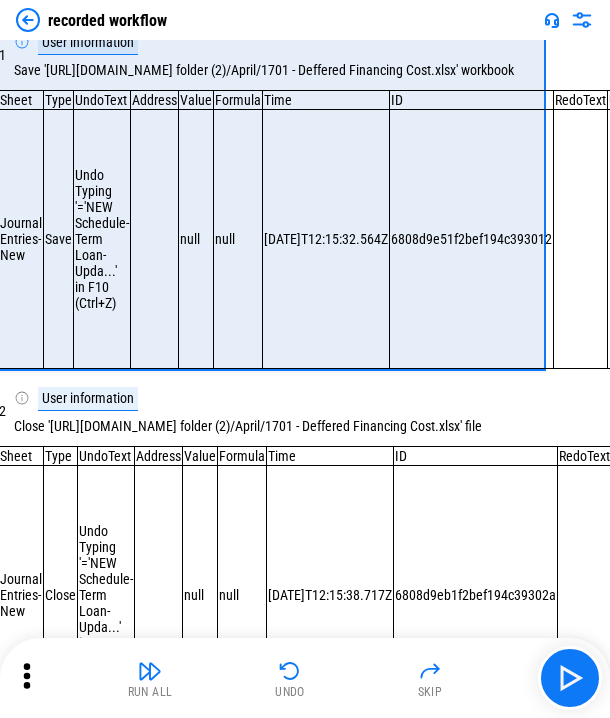 scroll, scrollTop: 2303, scrollLeft: 0, axis: vertical 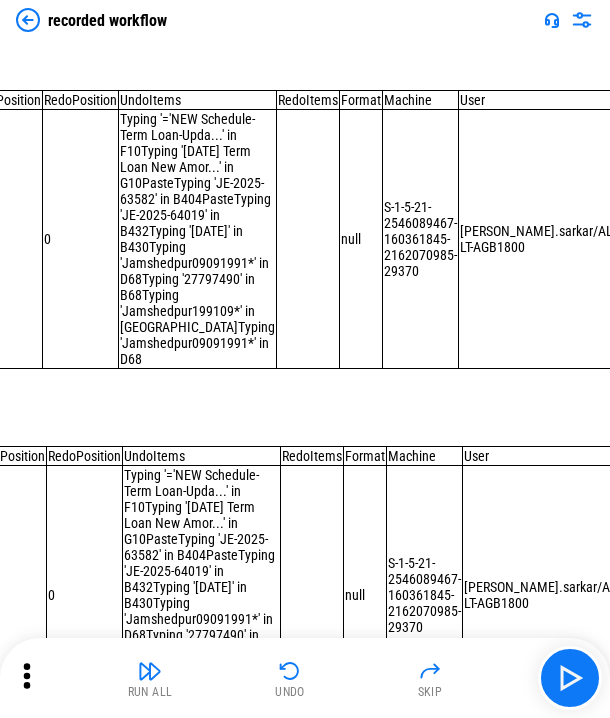 click 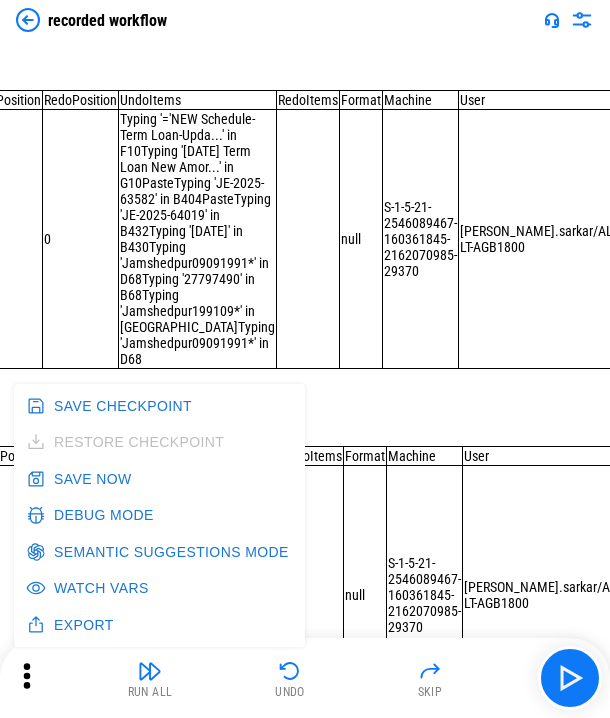 click 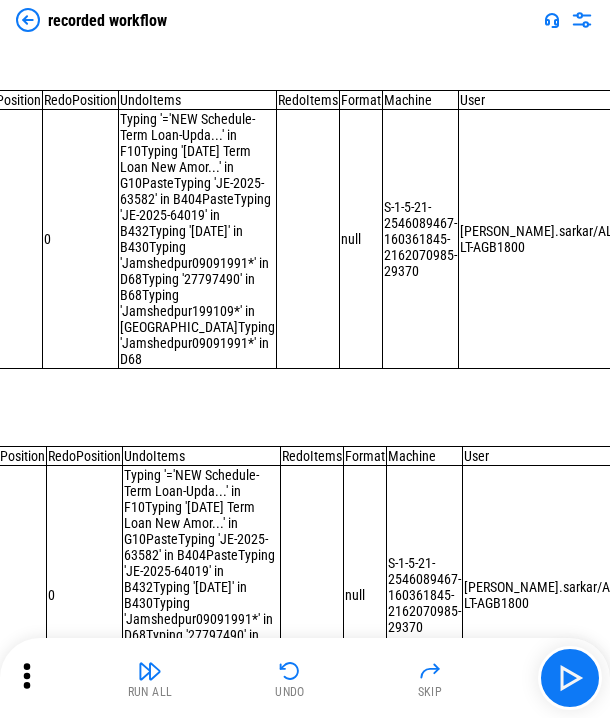 scroll, scrollTop: 2303, scrollLeft: 111, axis: both 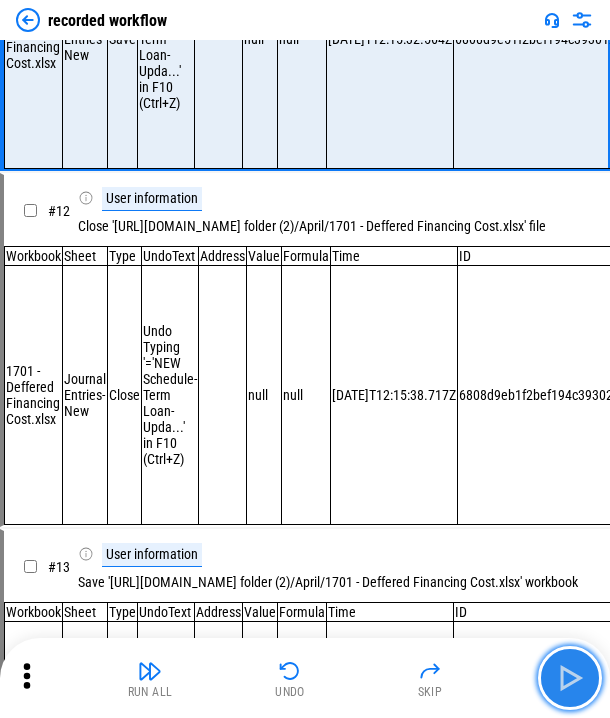 click at bounding box center (570, 678) 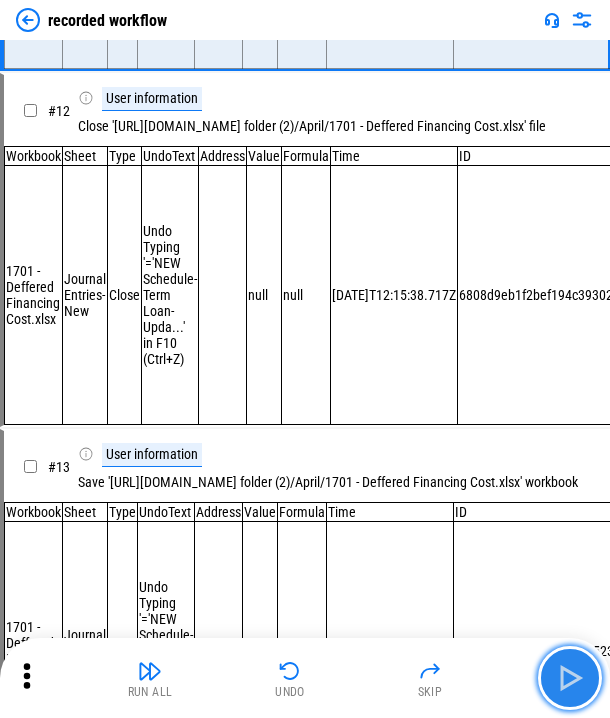 click at bounding box center [570, 678] 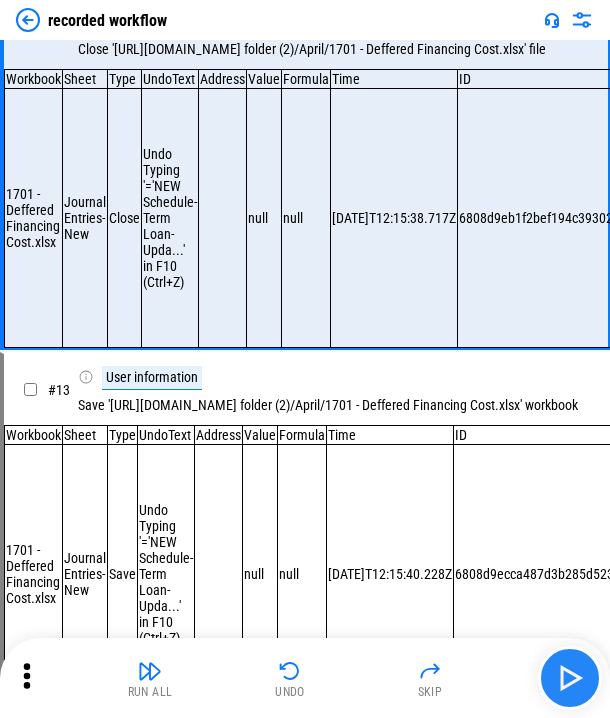 scroll, scrollTop: 2693, scrollLeft: 0, axis: vertical 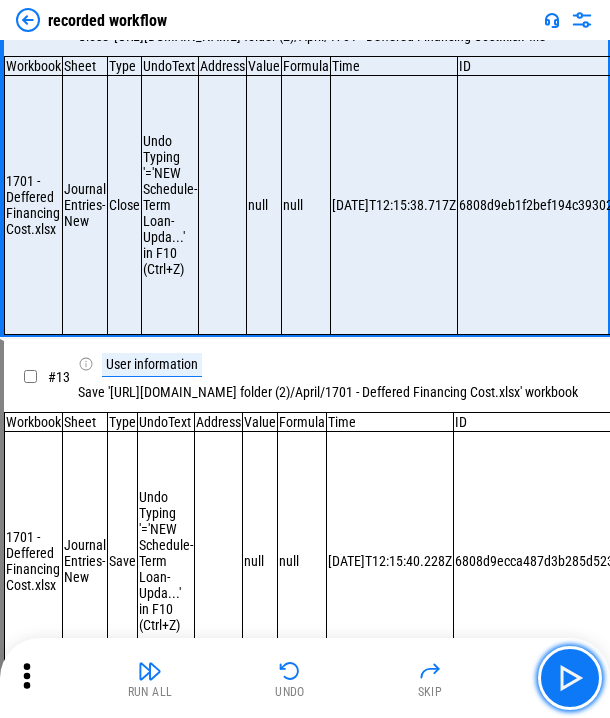 click at bounding box center (570, 678) 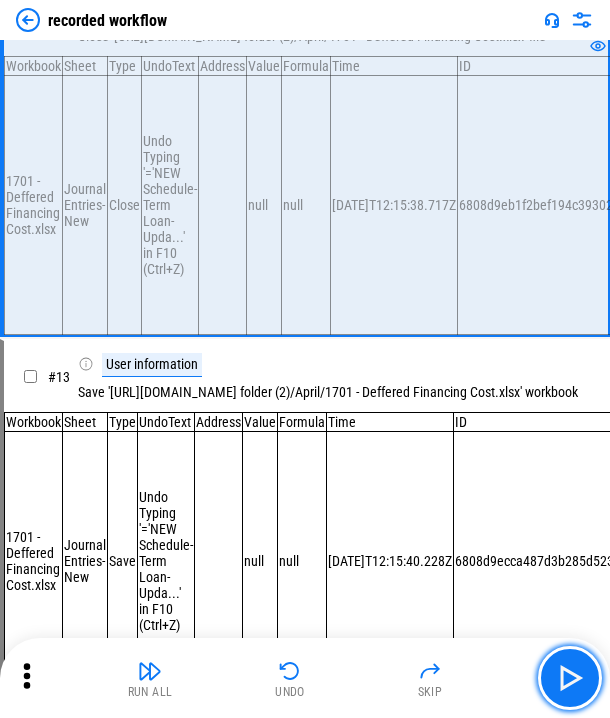 click at bounding box center [570, 678] 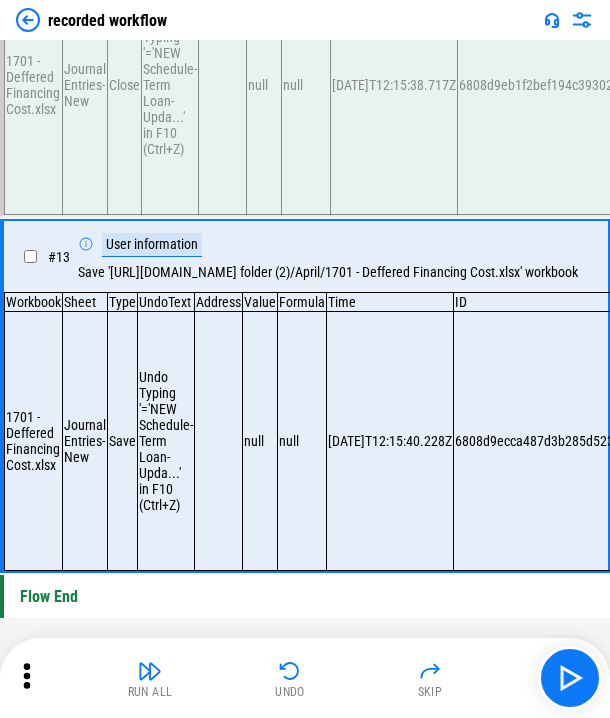 scroll, scrollTop: 3063, scrollLeft: 0, axis: vertical 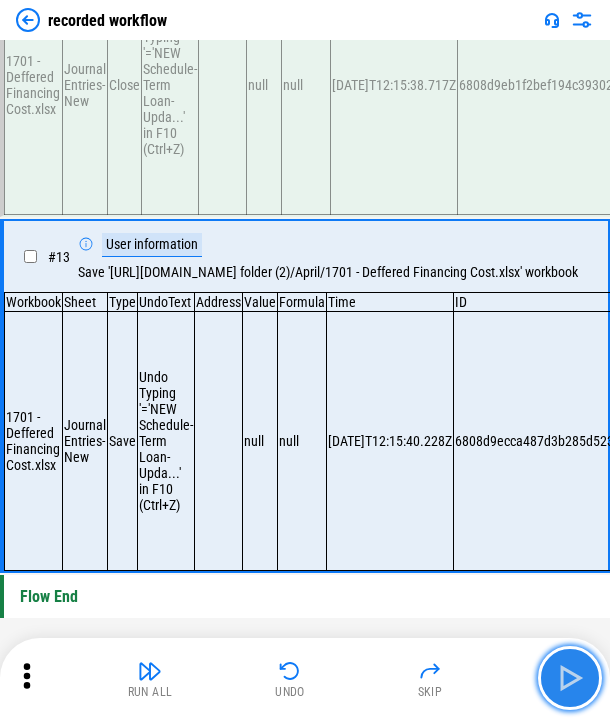 click at bounding box center [570, 678] 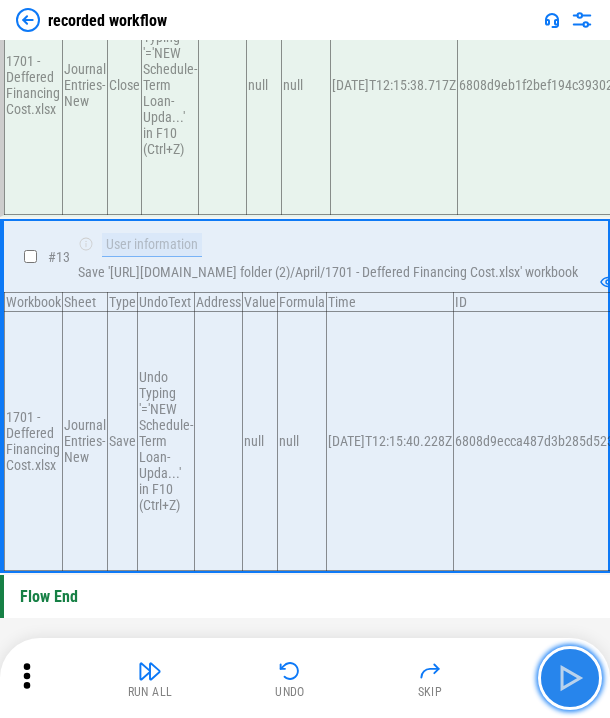 click at bounding box center [570, 678] 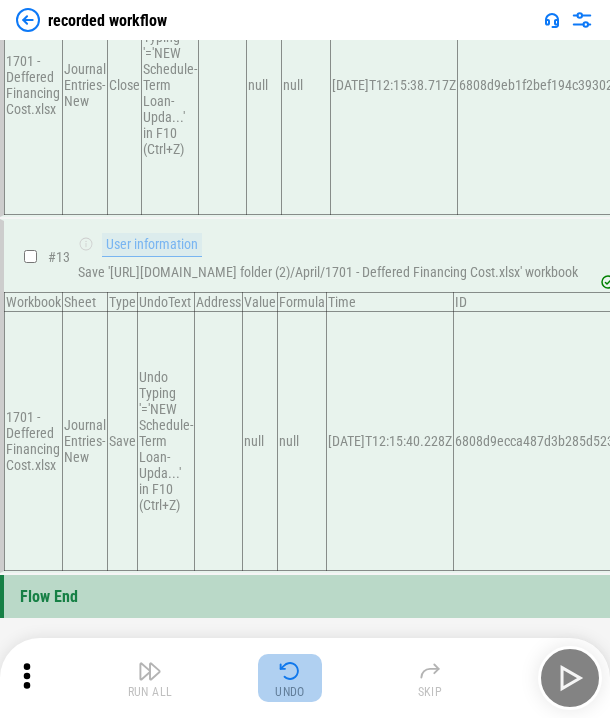 click on "Undo" at bounding box center (290, 678) 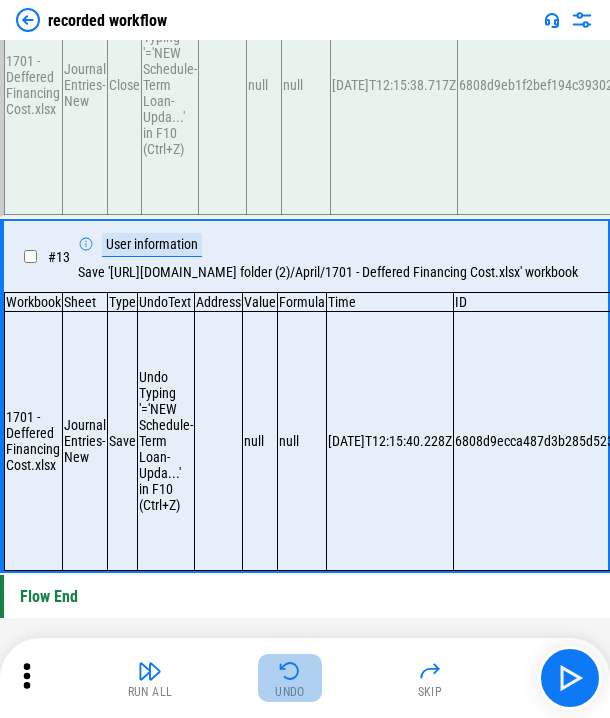 click on "Undo" at bounding box center (290, 678) 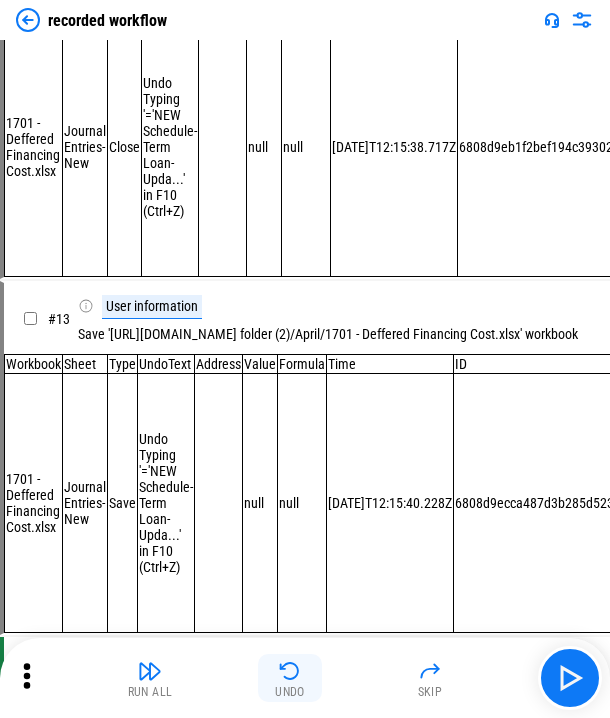 click on "Undo" at bounding box center (290, 678) 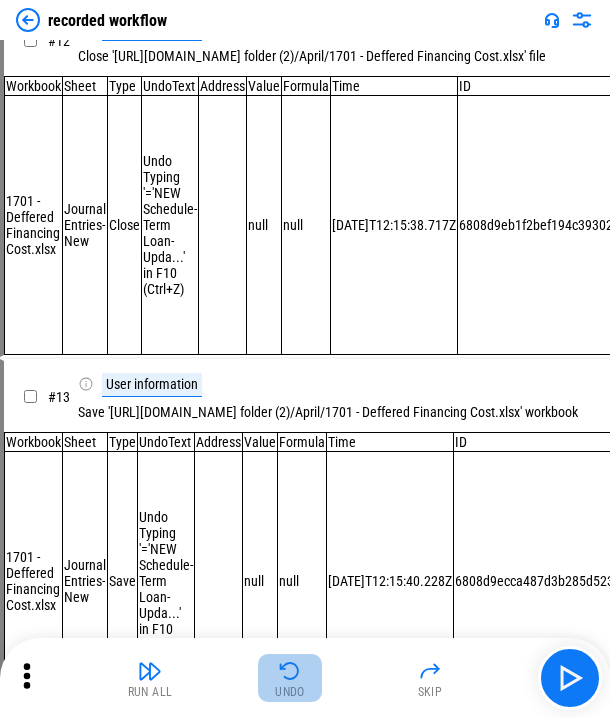 click on "Undo" at bounding box center (290, 678) 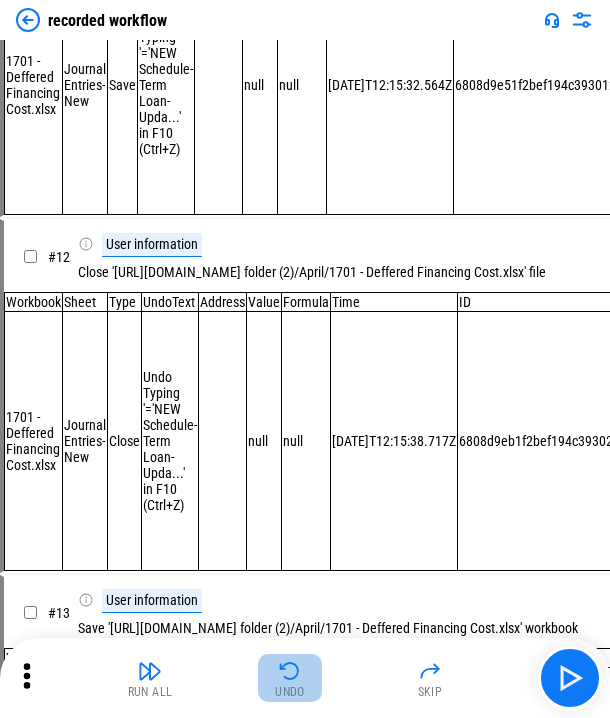 click on "Undo" at bounding box center [290, 678] 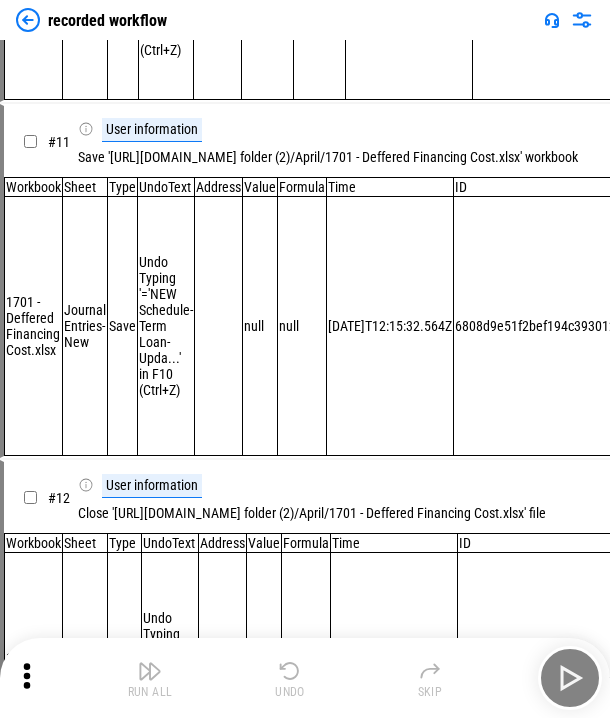 click on "Undo" at bounding box center (290, 678) 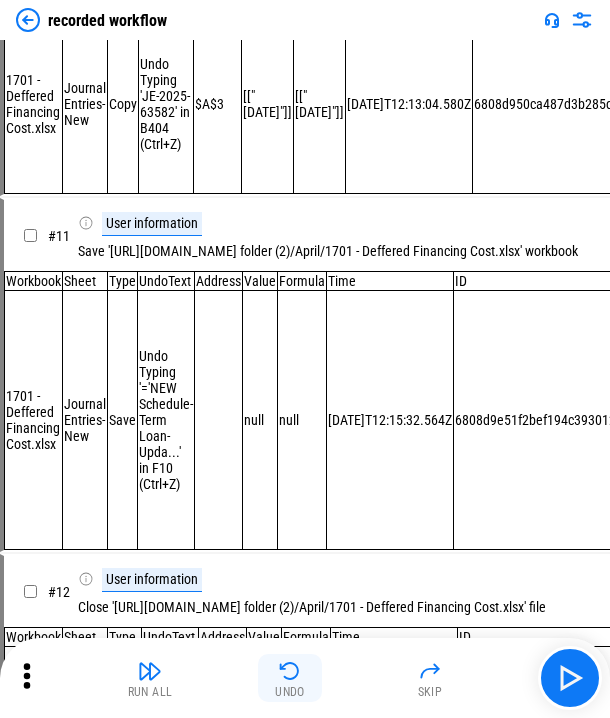 click on "Undo" at bounding box center (290, 678) 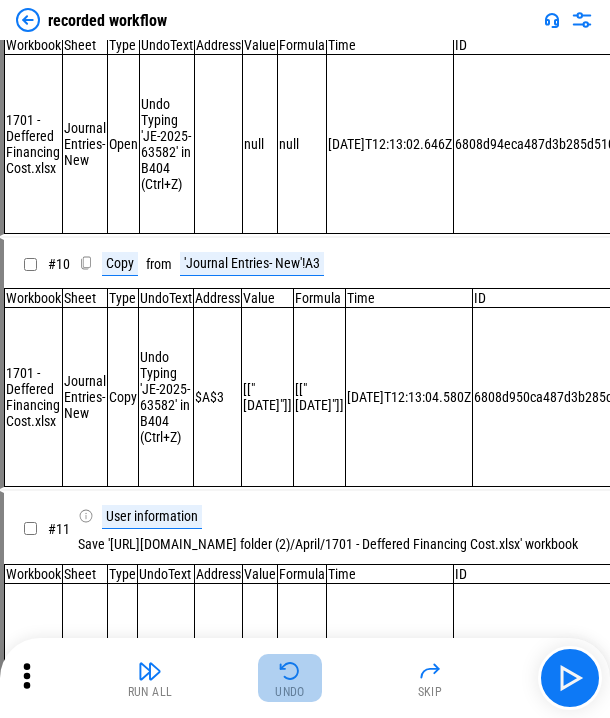 click on "Undo" at bounding box center [290, 678] 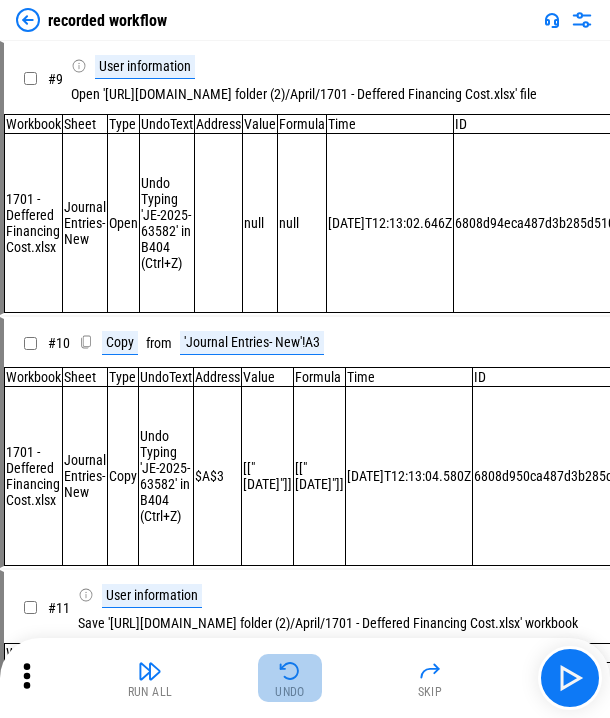 click on "Undo" at bounding box center (290, 678) 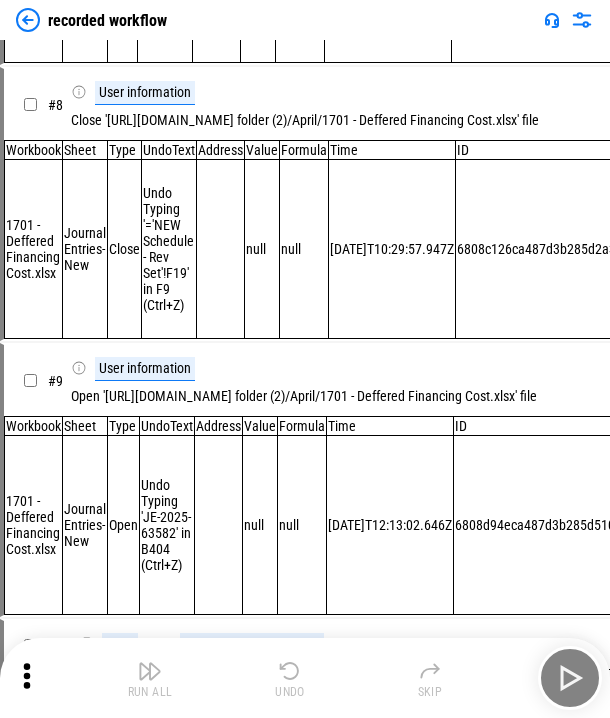 click on "Undo" at bounding box center (290, 678) 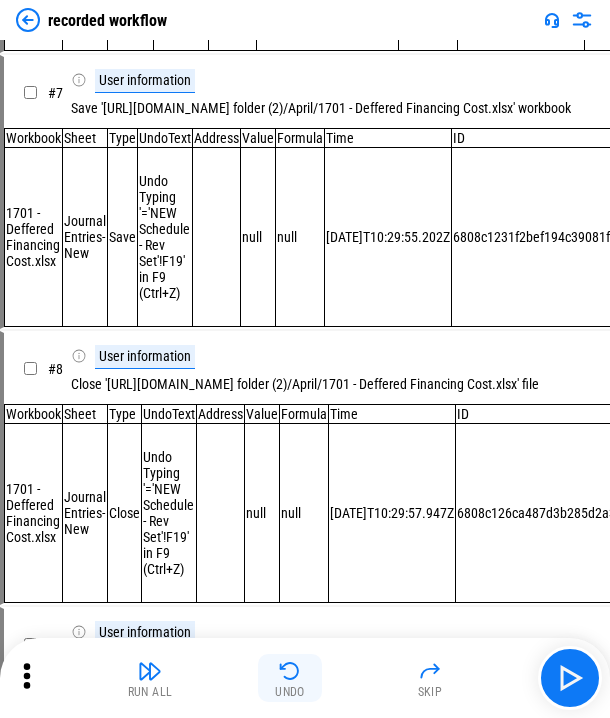 click on "Undo" at bounding box center (290, 678) 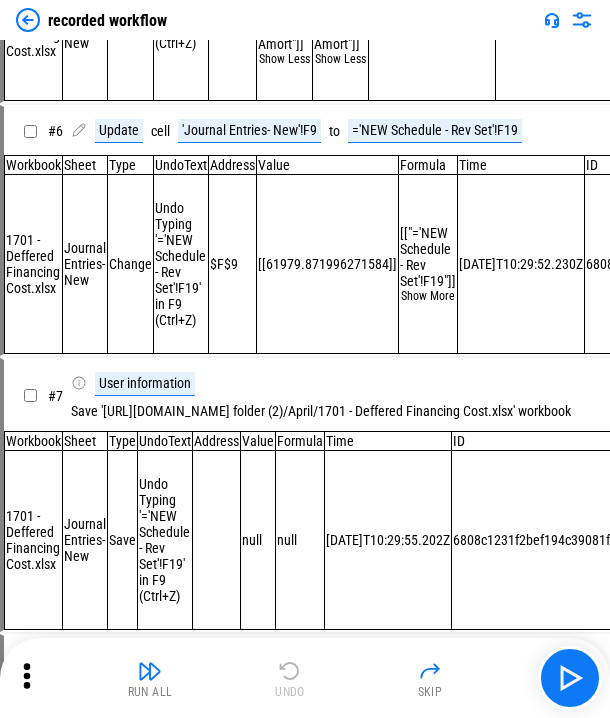 click on "Run All Undo Skip" at bounding box center [307, 678] 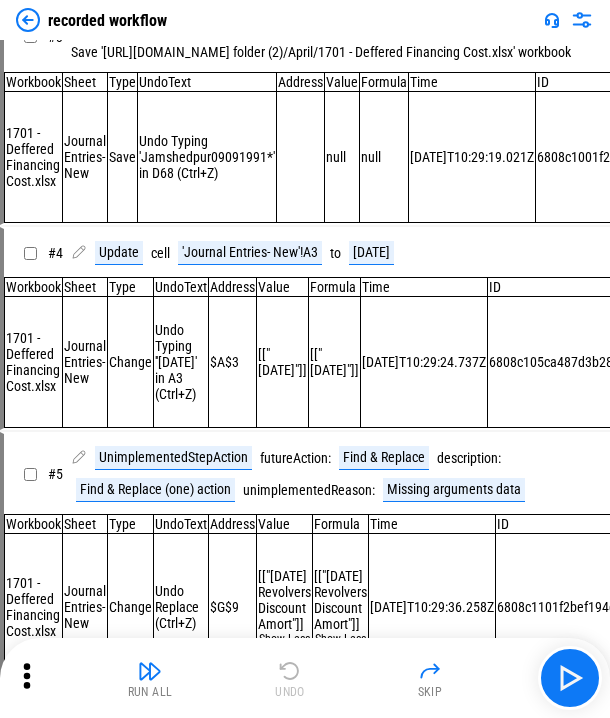 click on "Run All Undo Skip" at bounding box center (307, 678) 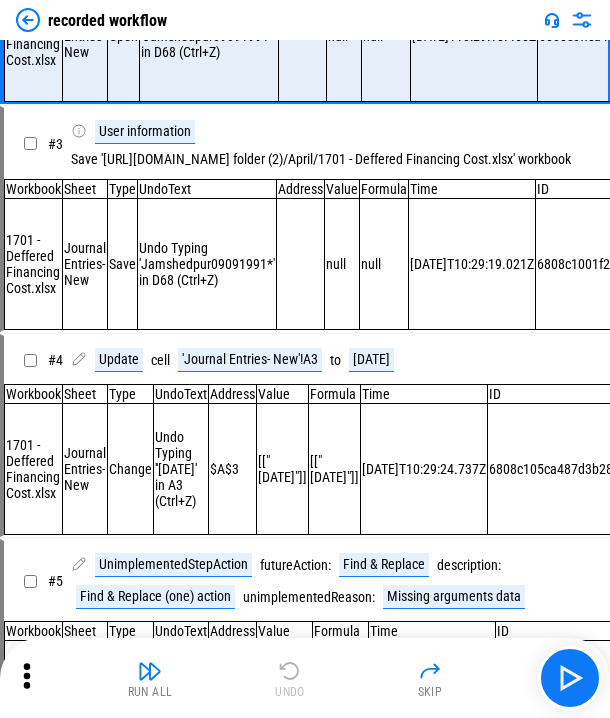 scroll, scrollTop: 26, scrollLeft: 0, axis: vertical 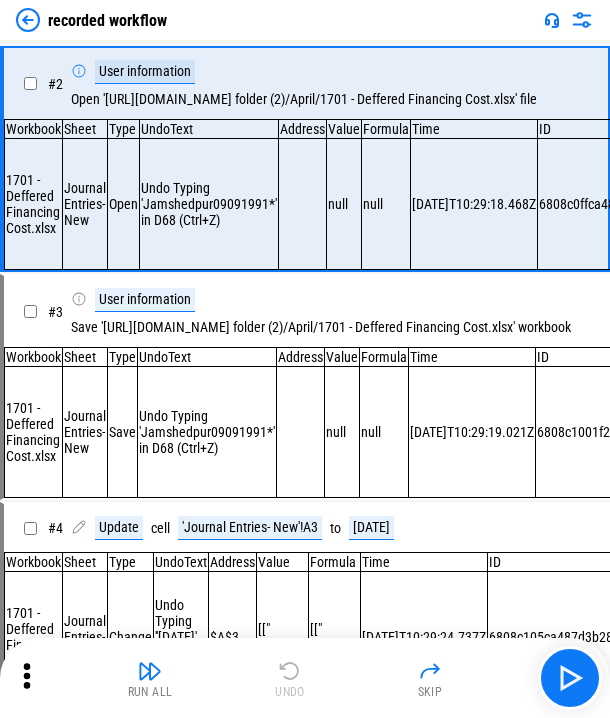 click on "Run All Undo Skip" at bounding box center [307, 678] 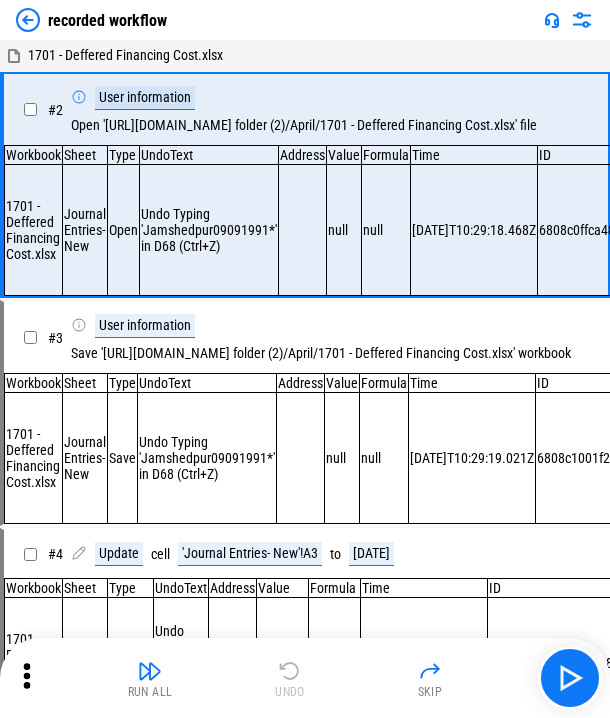 click on "Run All Undo Skip" at bounding box center (307, 678) 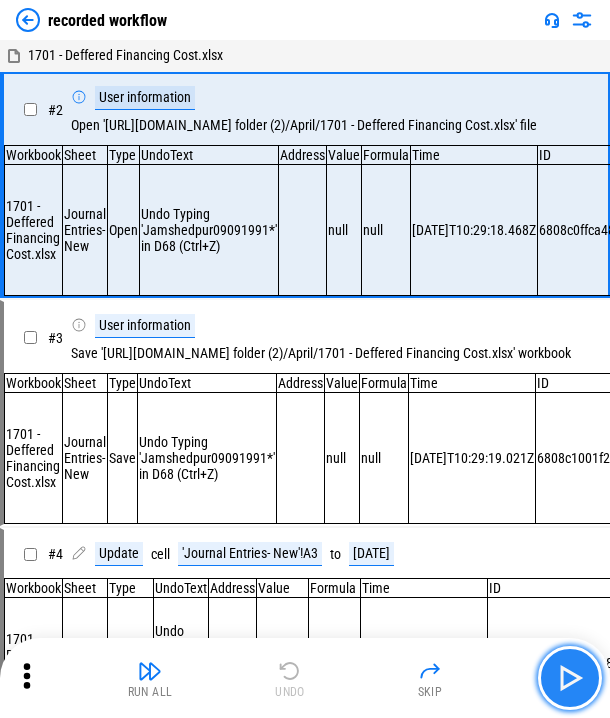 click at bounding box center [570, 678] 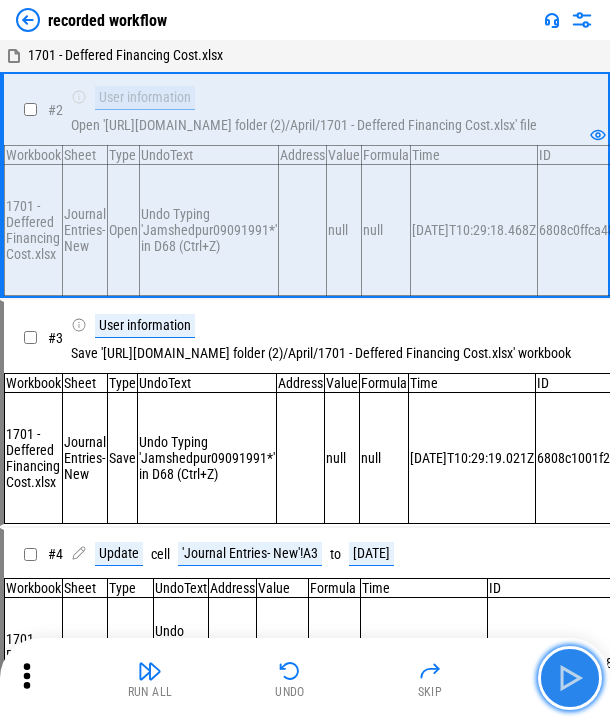 click at bounding box center [570, 678] 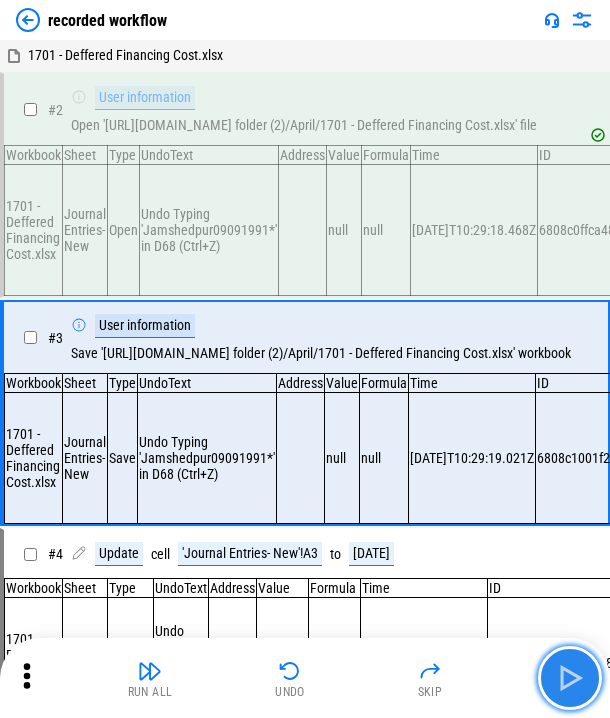 click at bounding box center [570, 678] 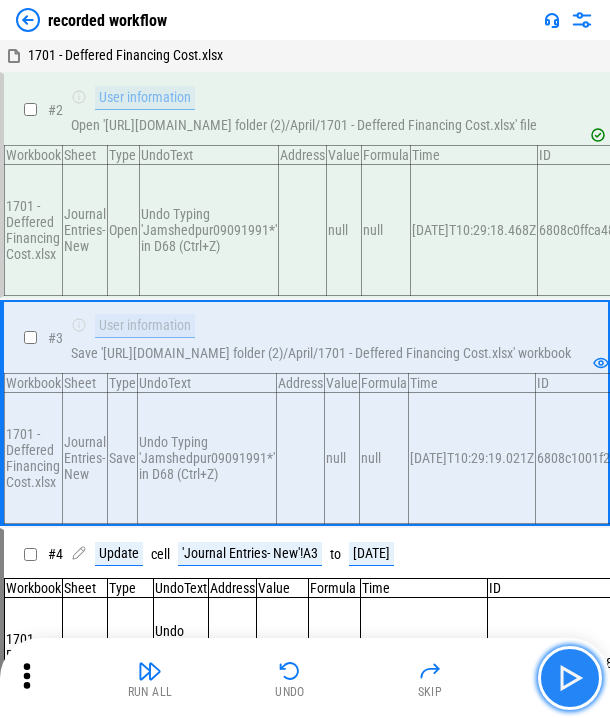 click at bounding box center (570, 678) 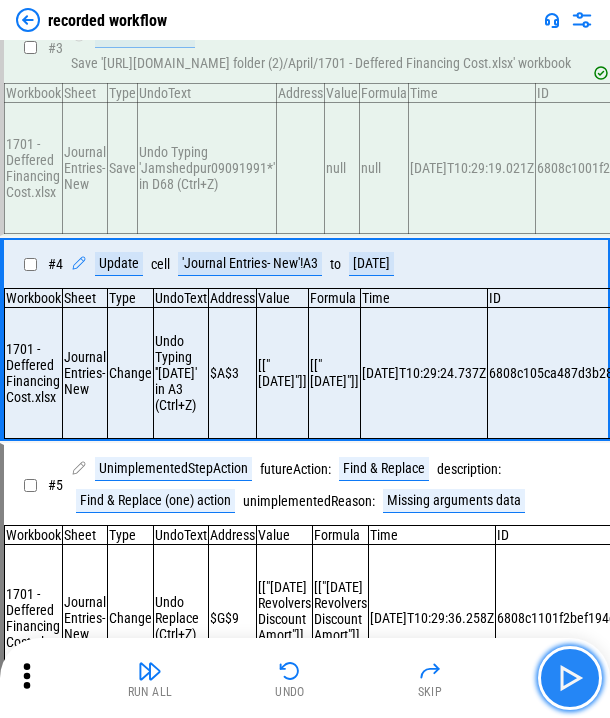 click at bounding box center (570, 678) 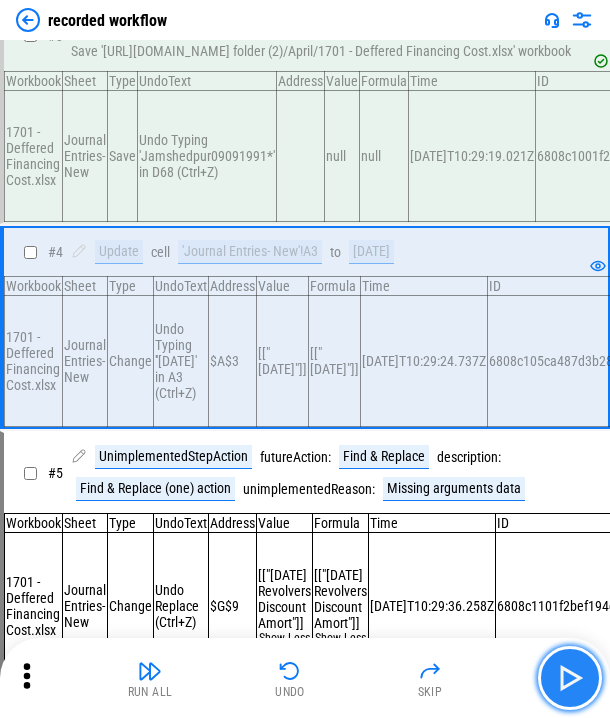 click at bounding box center (570, 678) 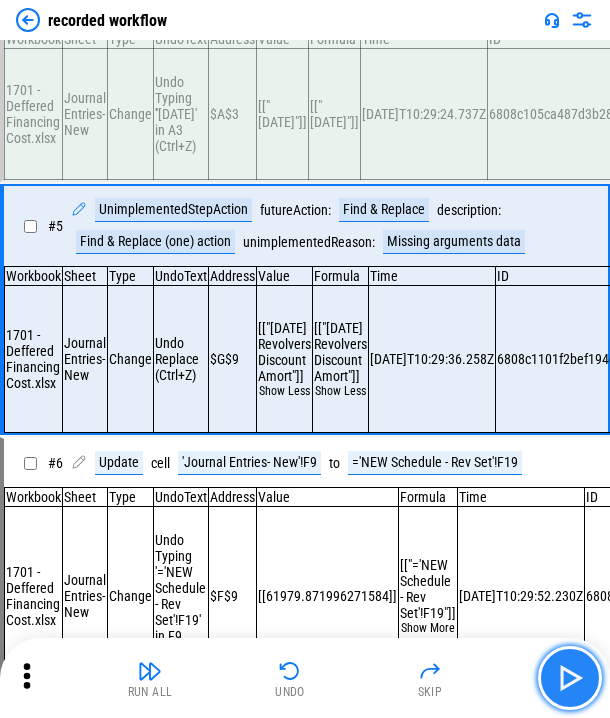 click at bounding box center [570, 678] 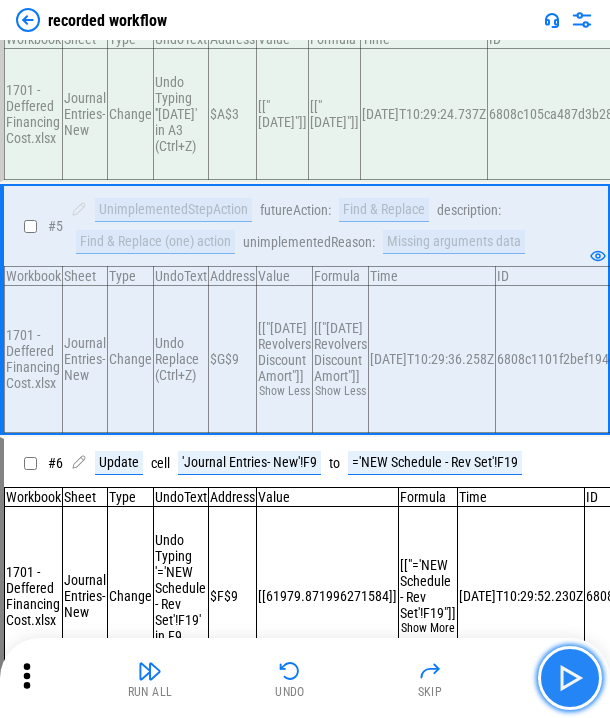 click at bounding box center (570, 678) 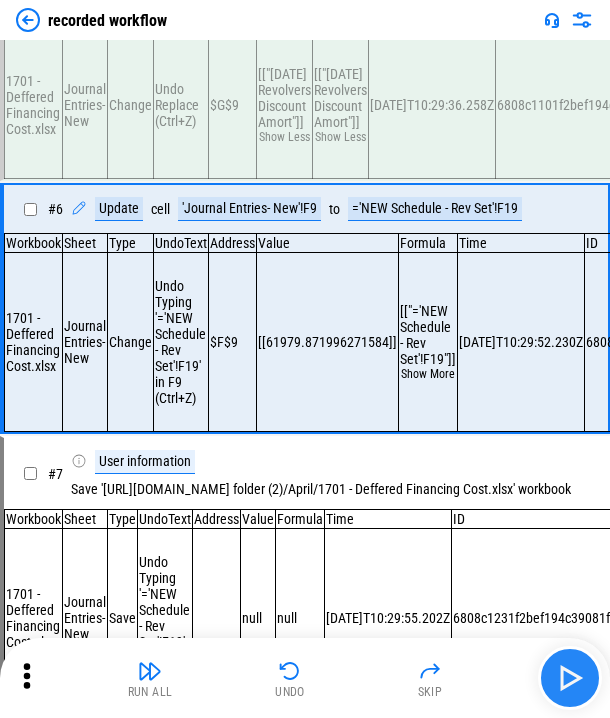 scroll, scrollTop: 813, scrollLeft: 0, axis: vertical 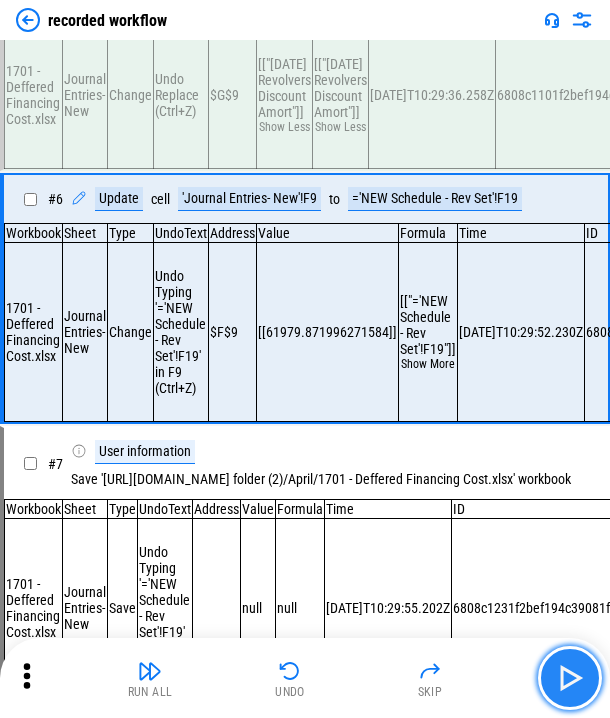 click at bounding box center (570, 678) 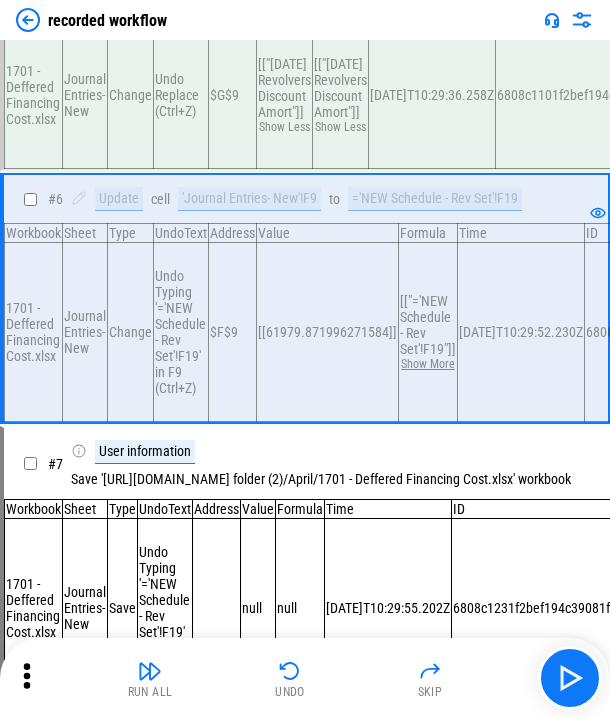 click on "Show More" at bounding box center (428, 364) 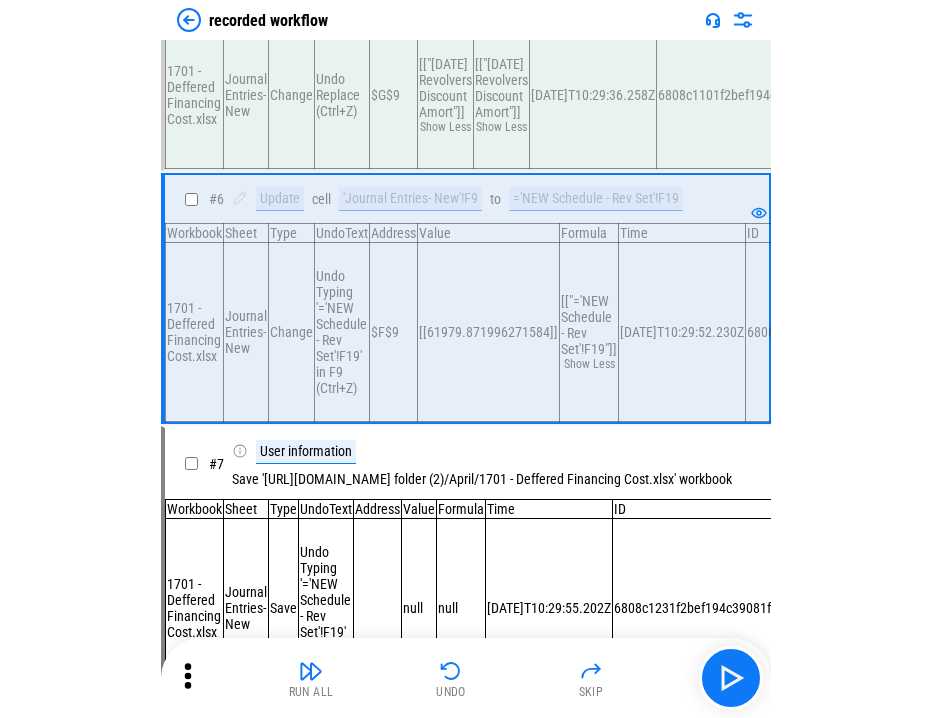 scroll, scrollTop: 813, scrollLeft: 9, axis: both 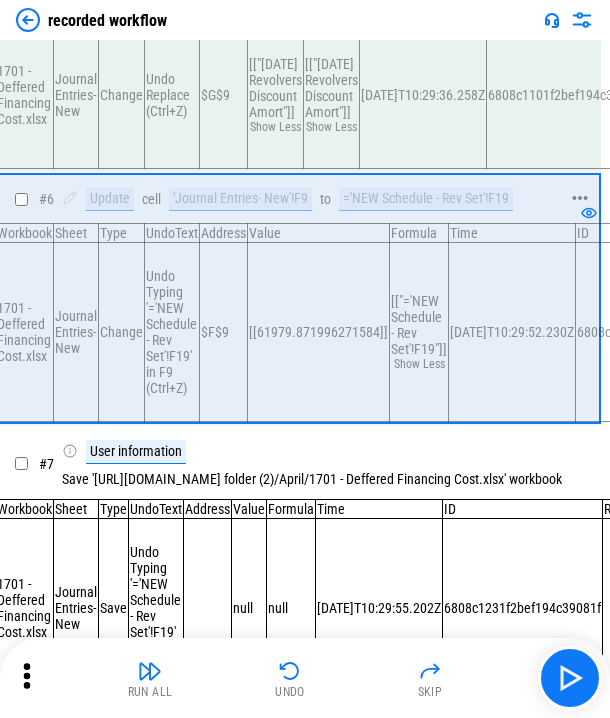 click on "='NEW Schedule - Rev Set'!F19" at bounding box center (426, 199) 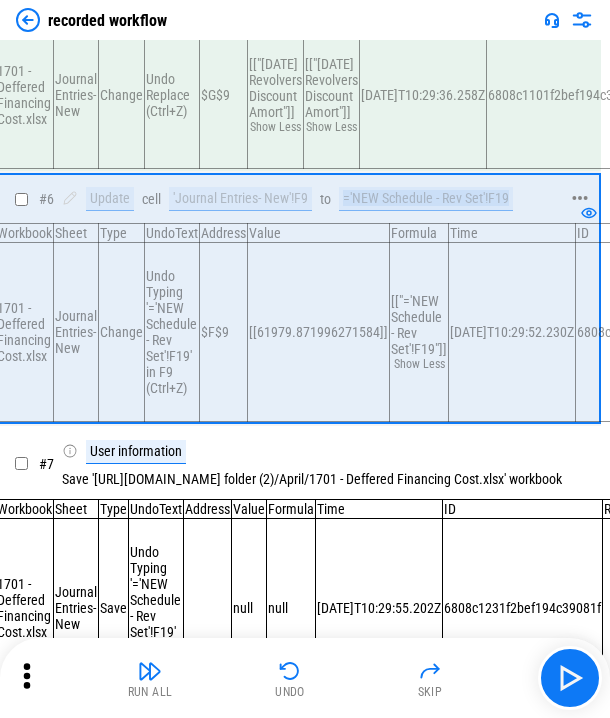 drag, startPoint x: 510, startPoint y: 250, endPoint x: 343, endPoint y: 263, distance: 167.50522 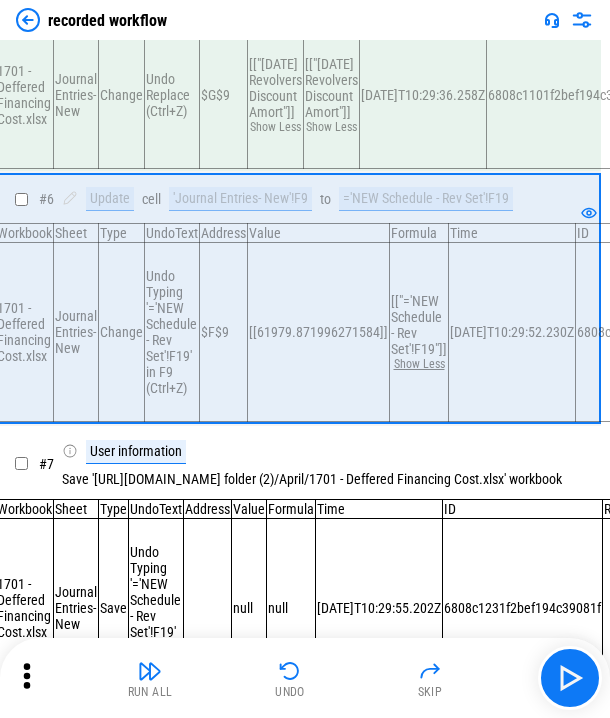 click on "Show Less" at bounding box center [419, 364] 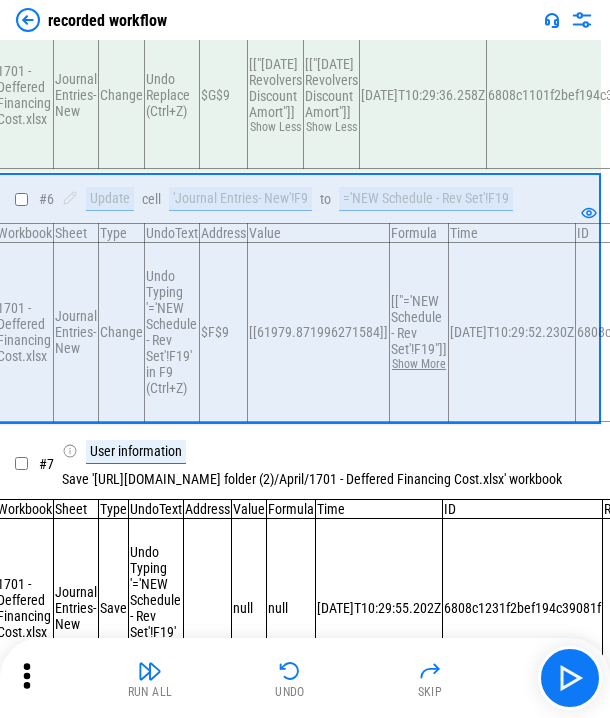 click on "Show More" at bounding box center [419, 364] 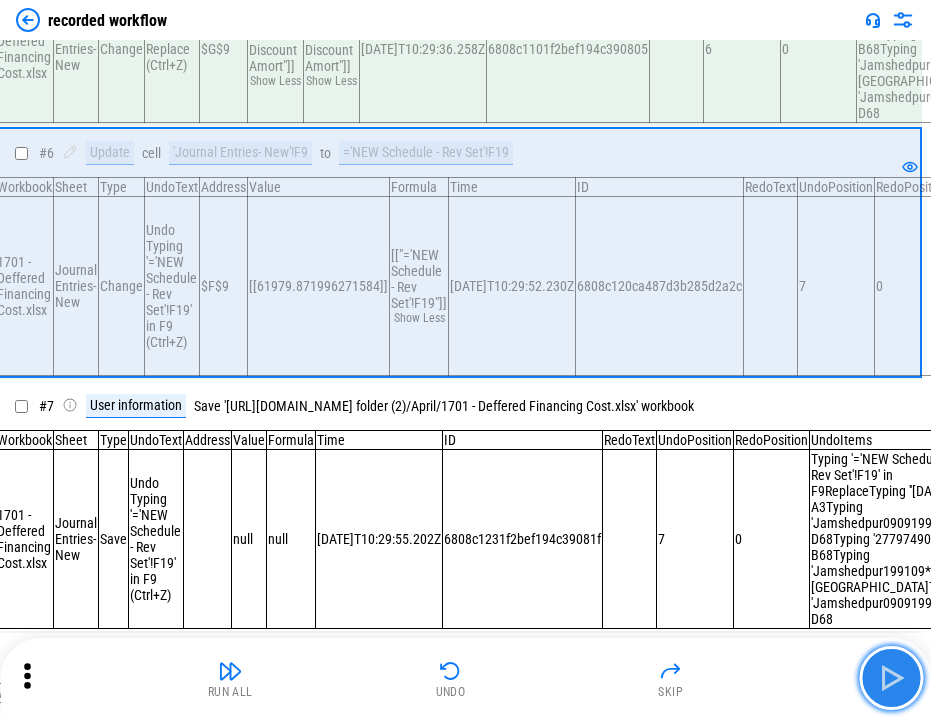 click at bounding box center (891, 678) 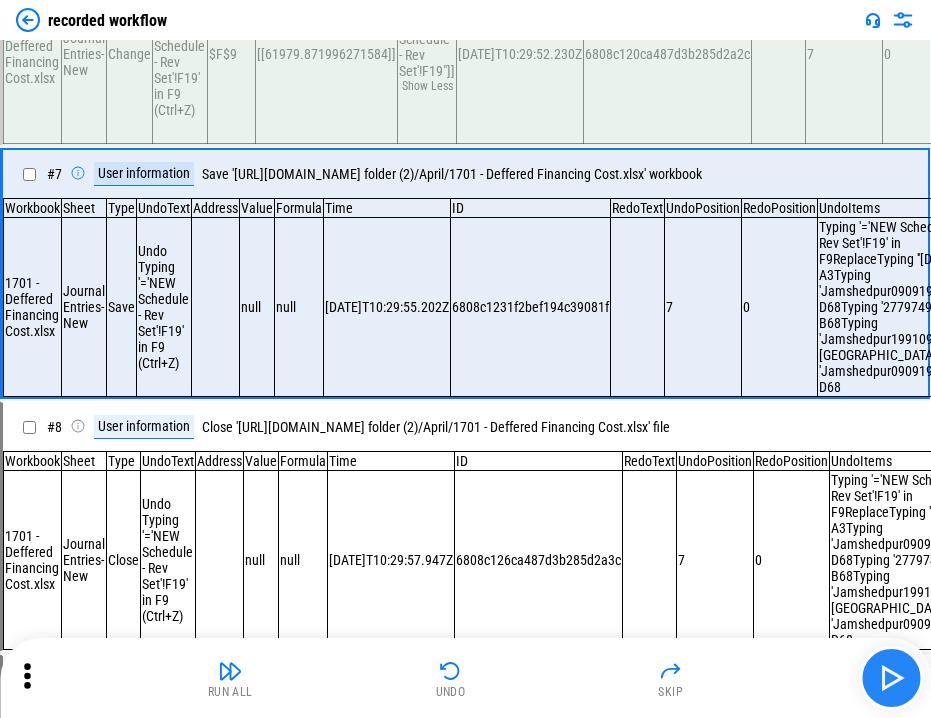 scroll, scrollTop: 1089, scrollLeft: 0, axis: vertical 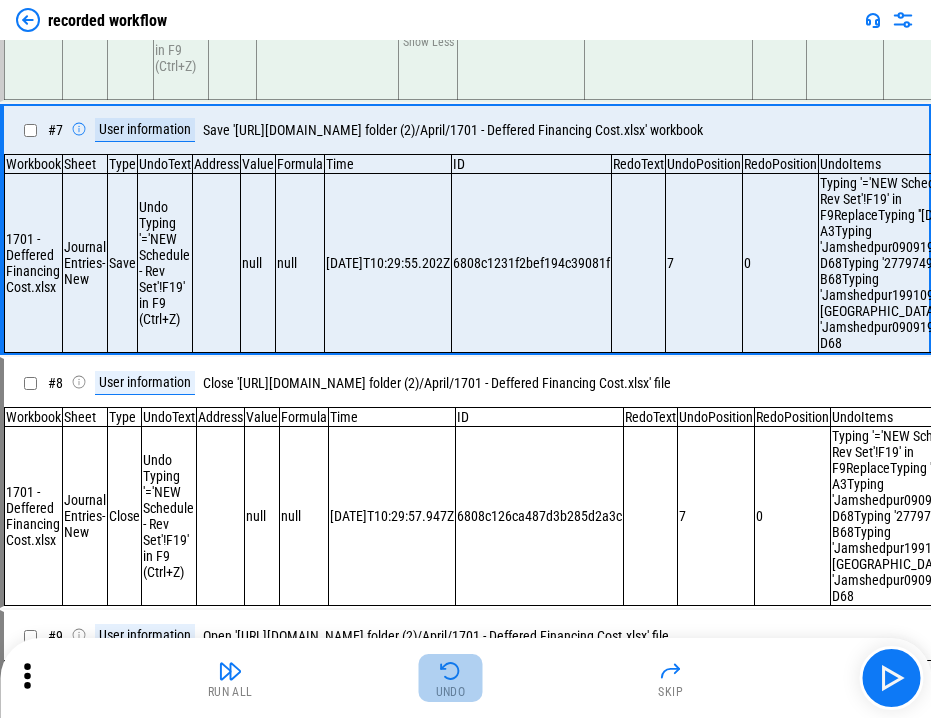 click on "Undo" at bounding box center (451, 678) 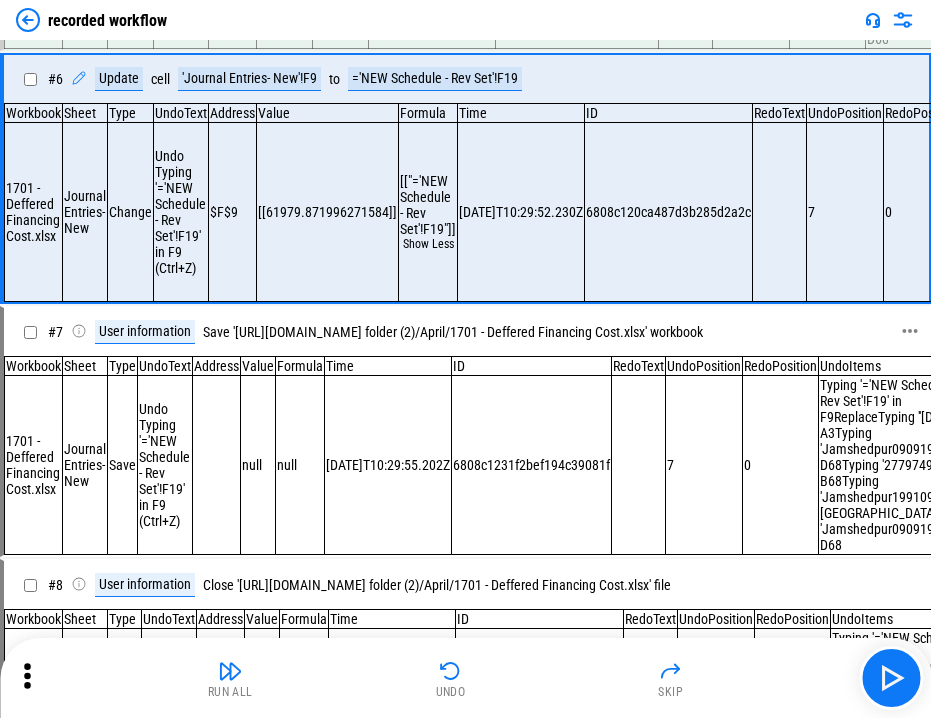 scroll, scrollTop: 1113, scrollLeft: 0, axis: vertical 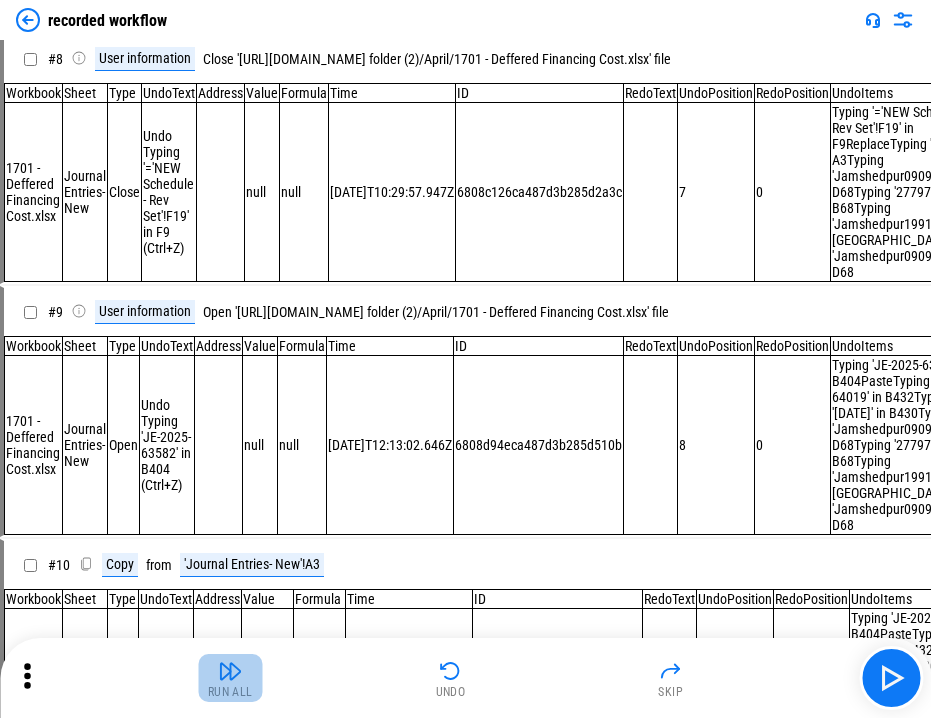 click at bounding box center [230, 671] 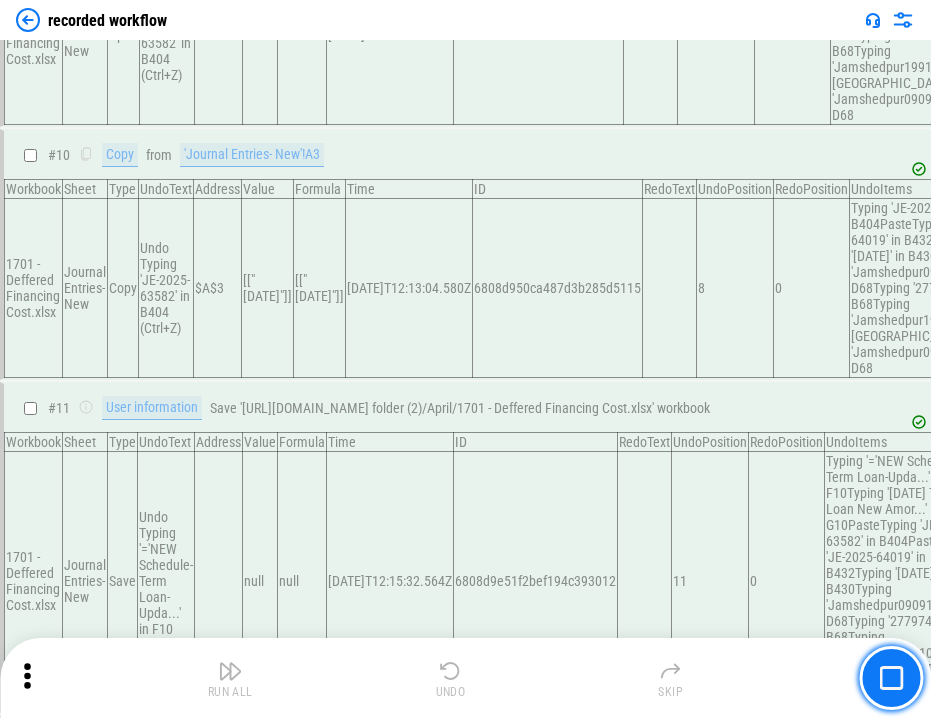 scroll, scrollTop: 1832, scrollLeft: 0, axis: vertical 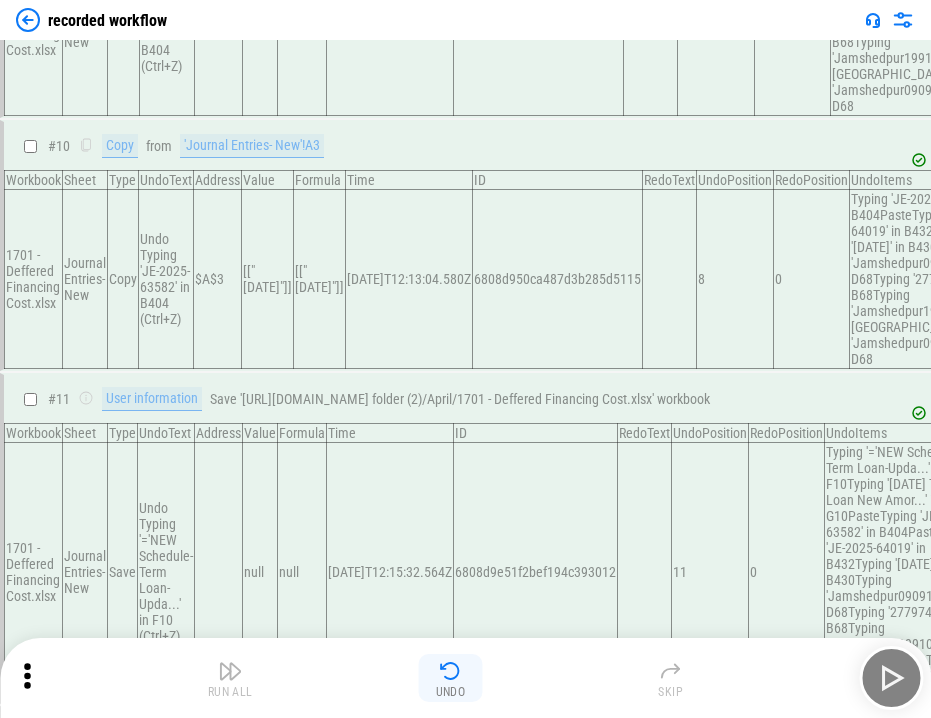 click on "Undo" at bounding box center [451, 678] 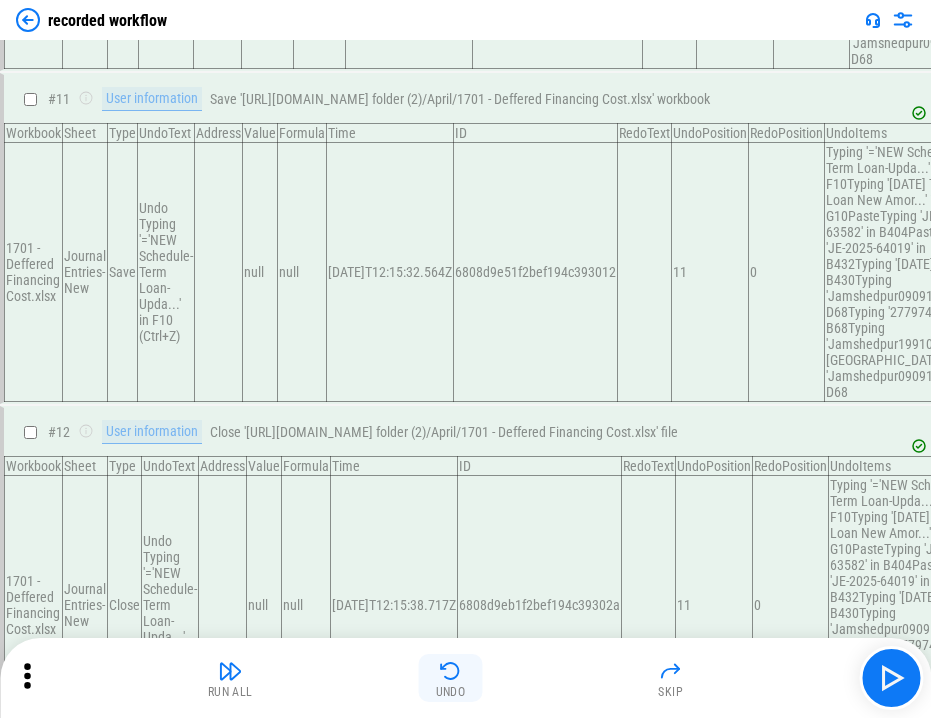 click on "Undo" at bounding box center (451, 678) 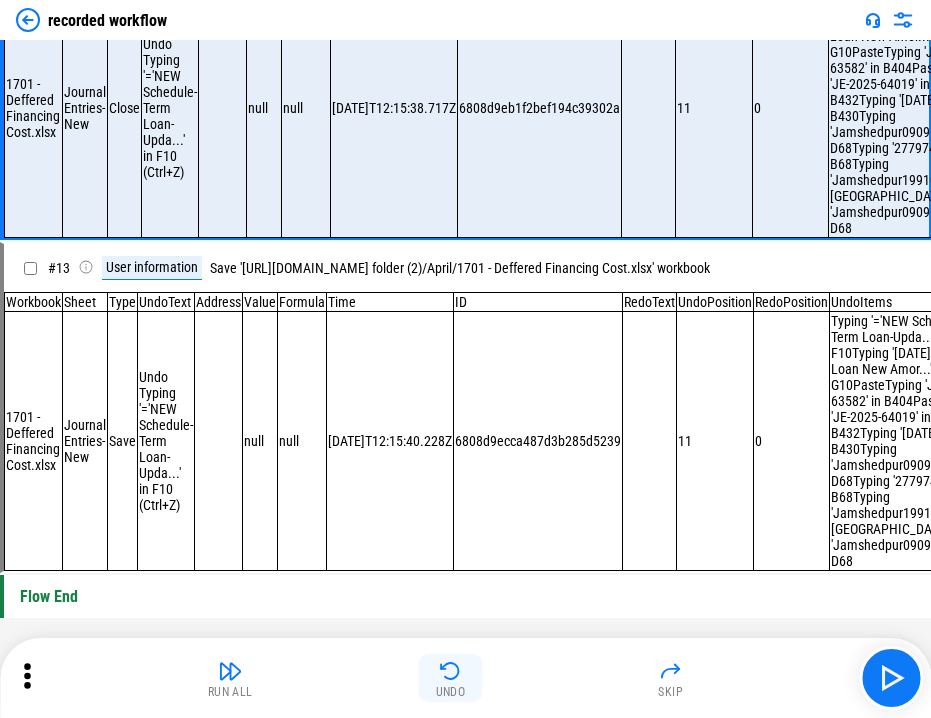 click on "Undo" at bounding box center (451, 678) 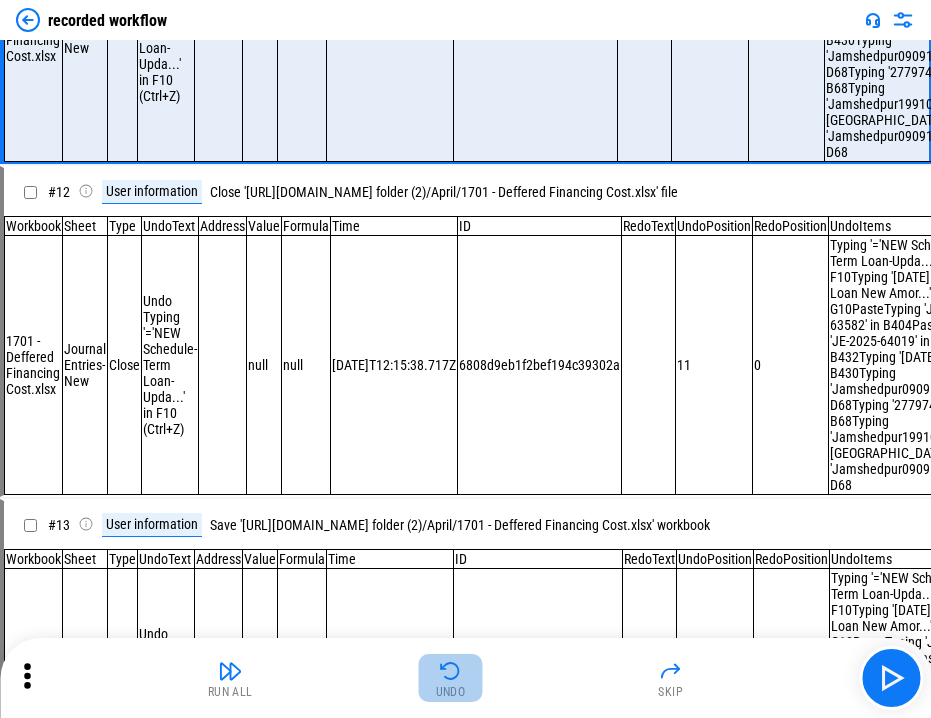 click on "Undo" at bounding box center [451, 678] 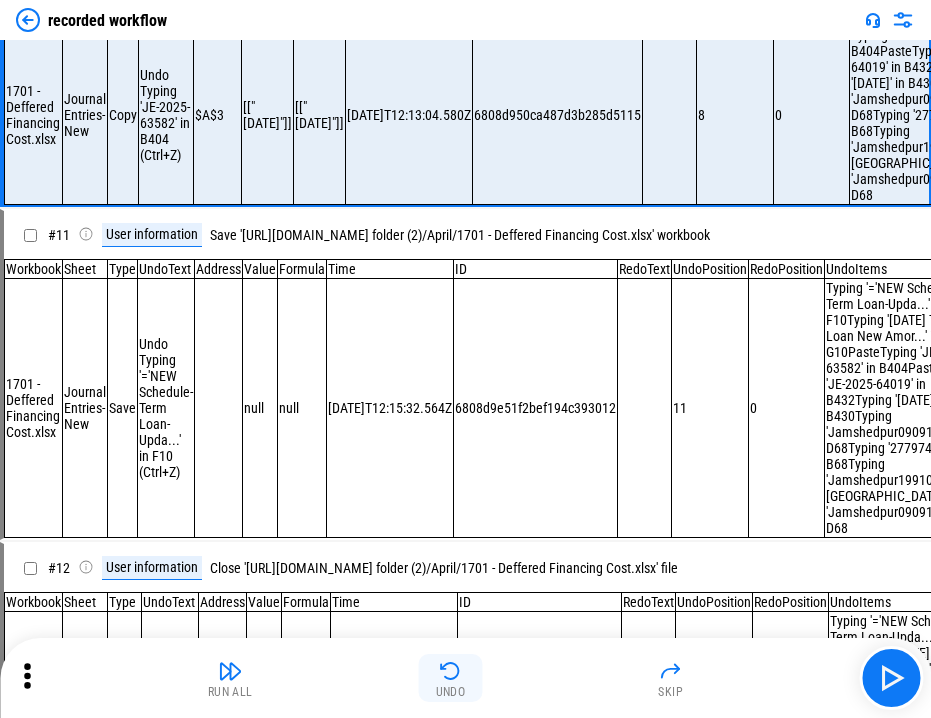 scroll, scrollTop: 1967, scrollLeft: 0, axis: vertical 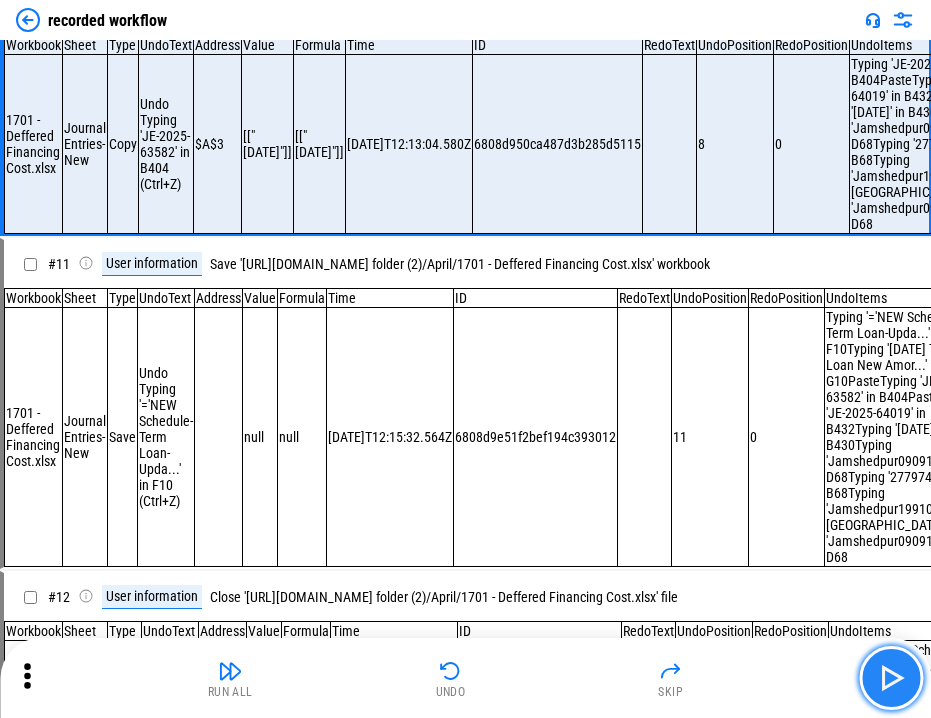 click at bounding box center [891, 678] 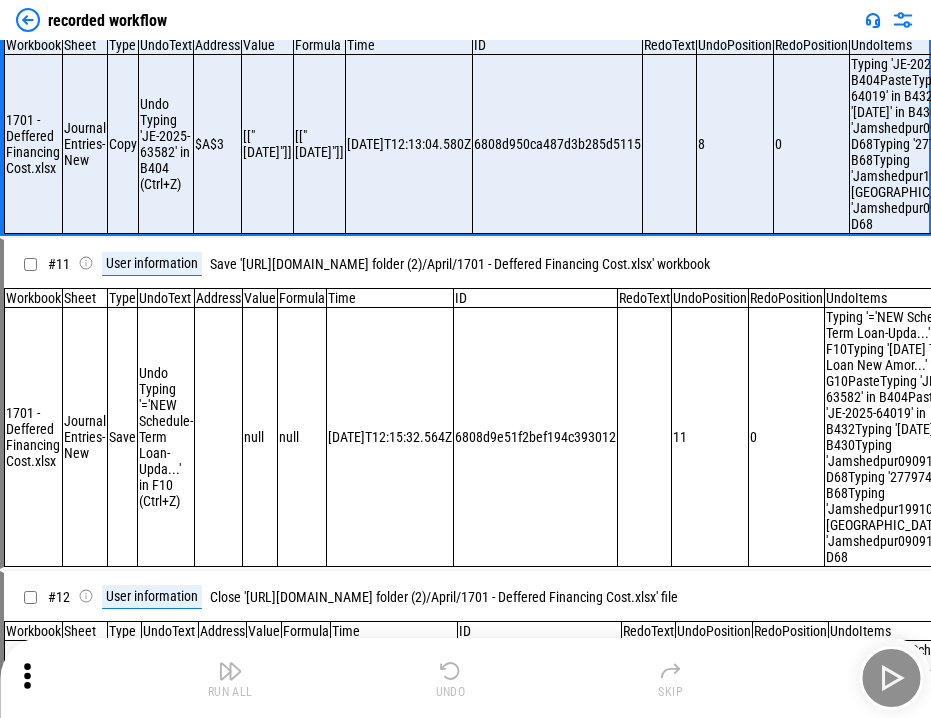 click on "Run All Undo Skip" at bounding box center [467, 678] 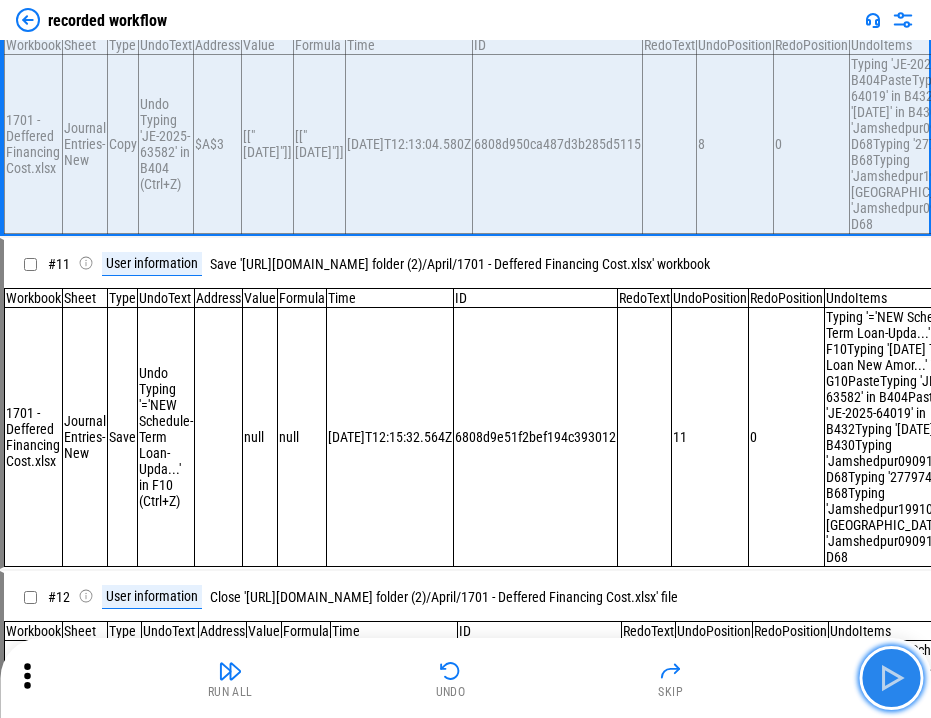 click at bounding box center [891, 678] 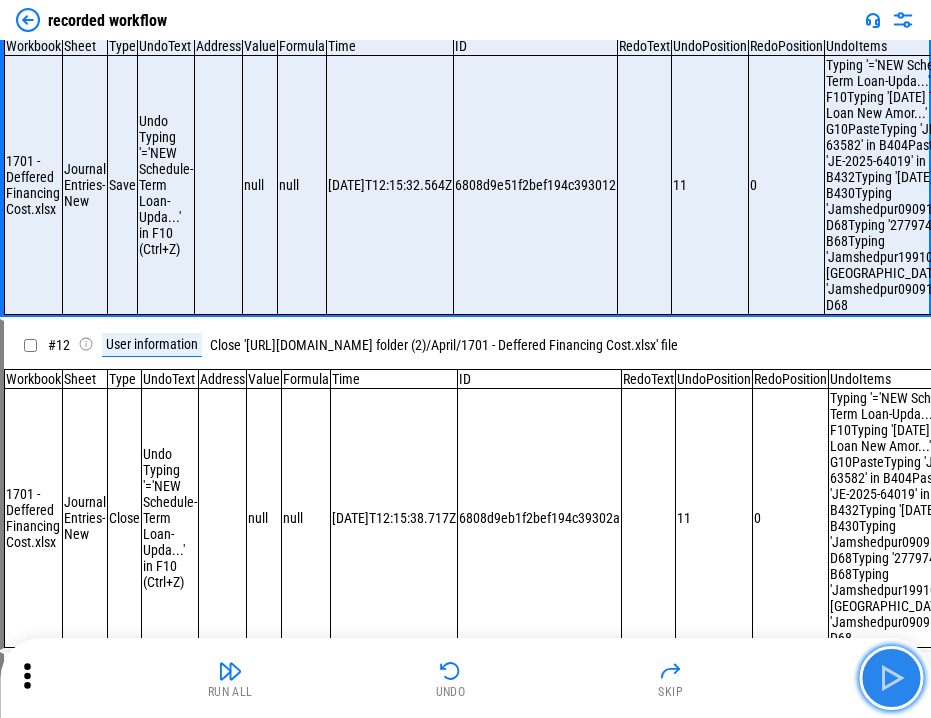 click at bounding box center (891, 678) 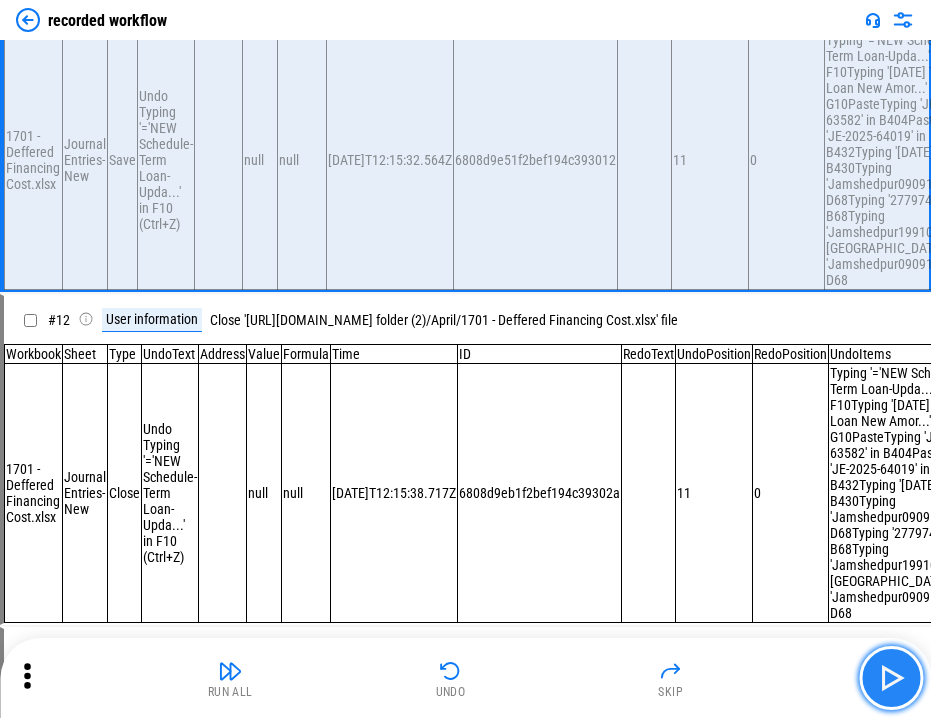 click at bounding box center [891, 678] 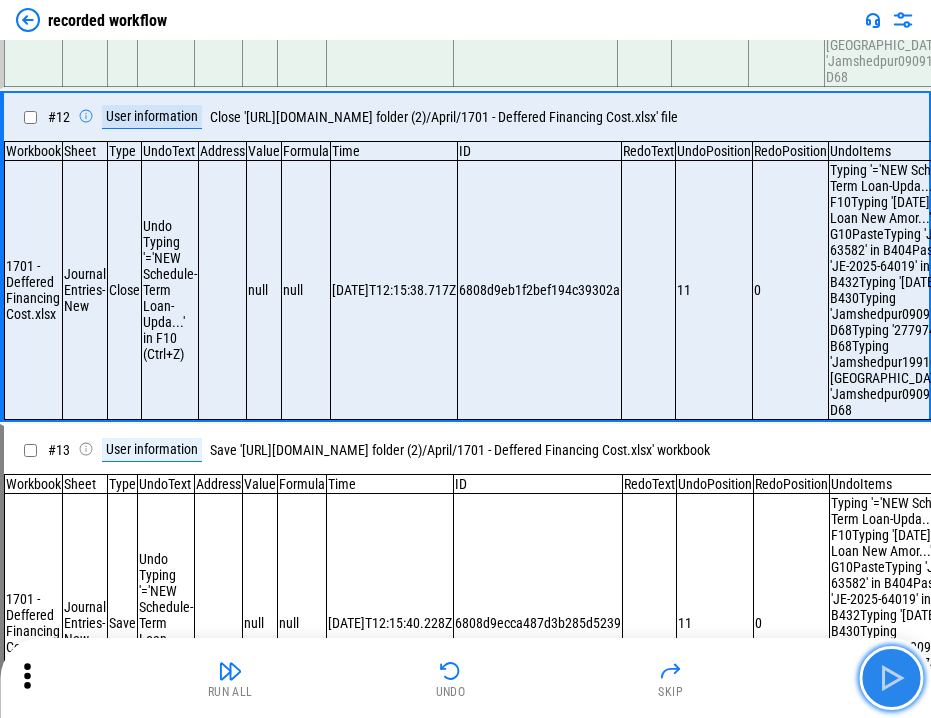 click at bounding box center (891, 678) 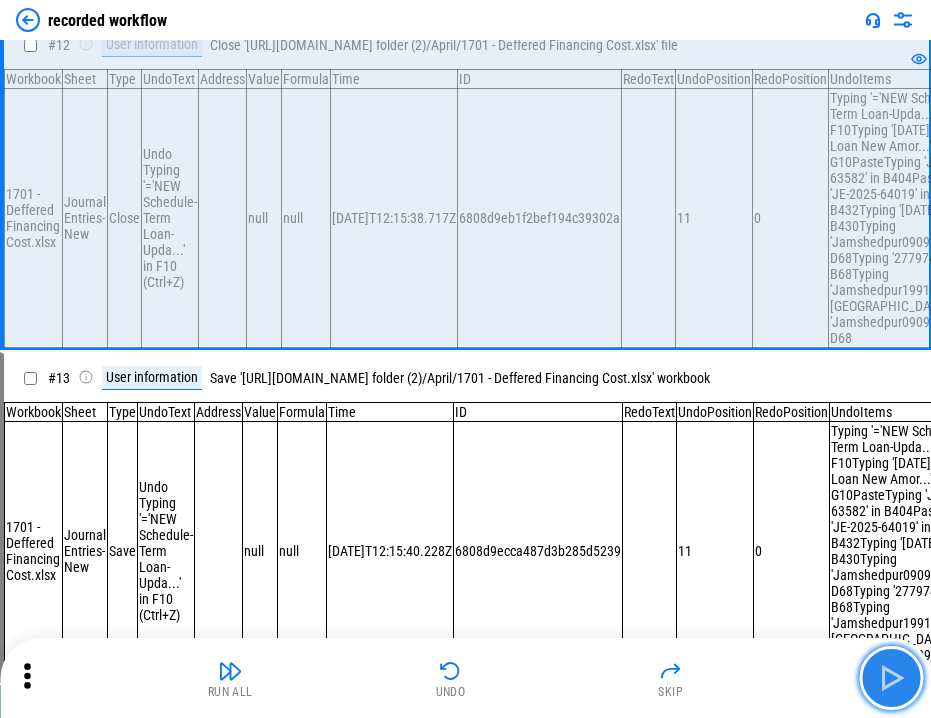 click at bounding box center [891, 678] 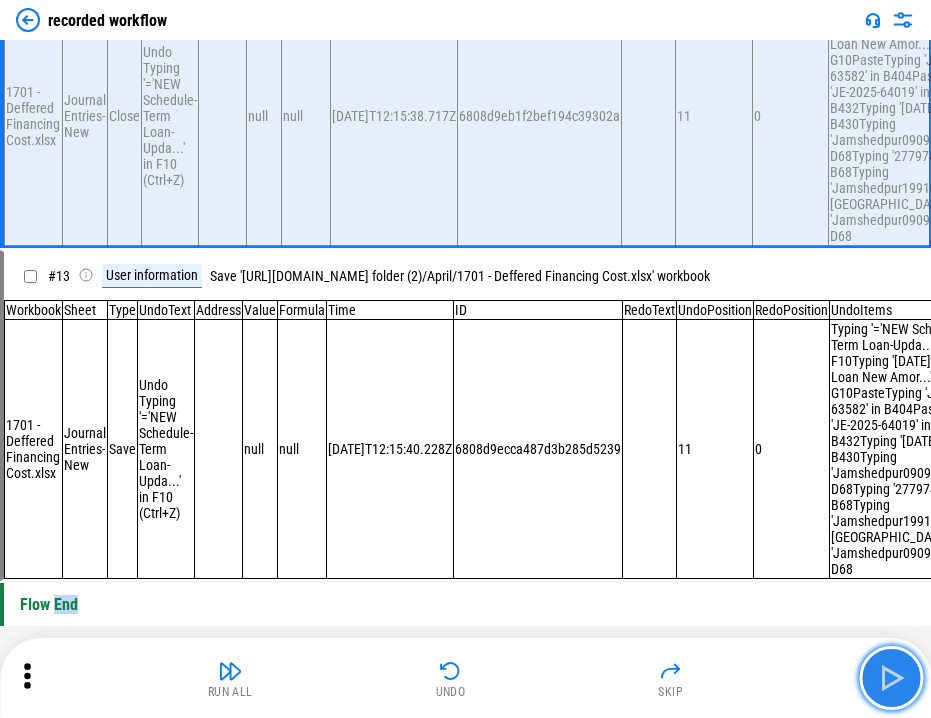 click at bounding box center [891, 678] 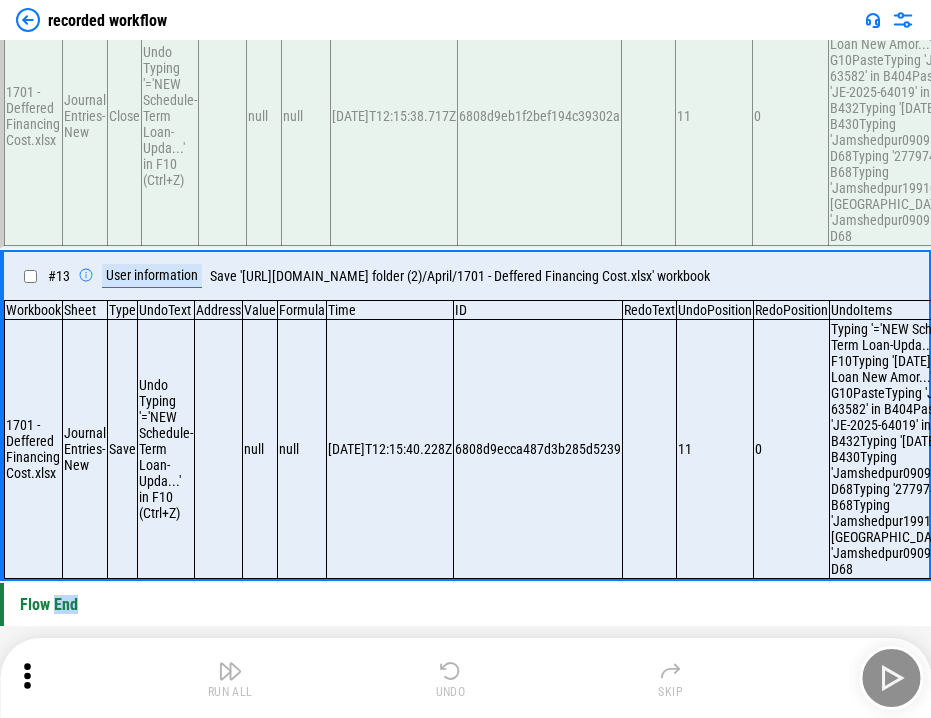 scroll, scrollTop: 2725, scrollLeft: 0, axis: vertical 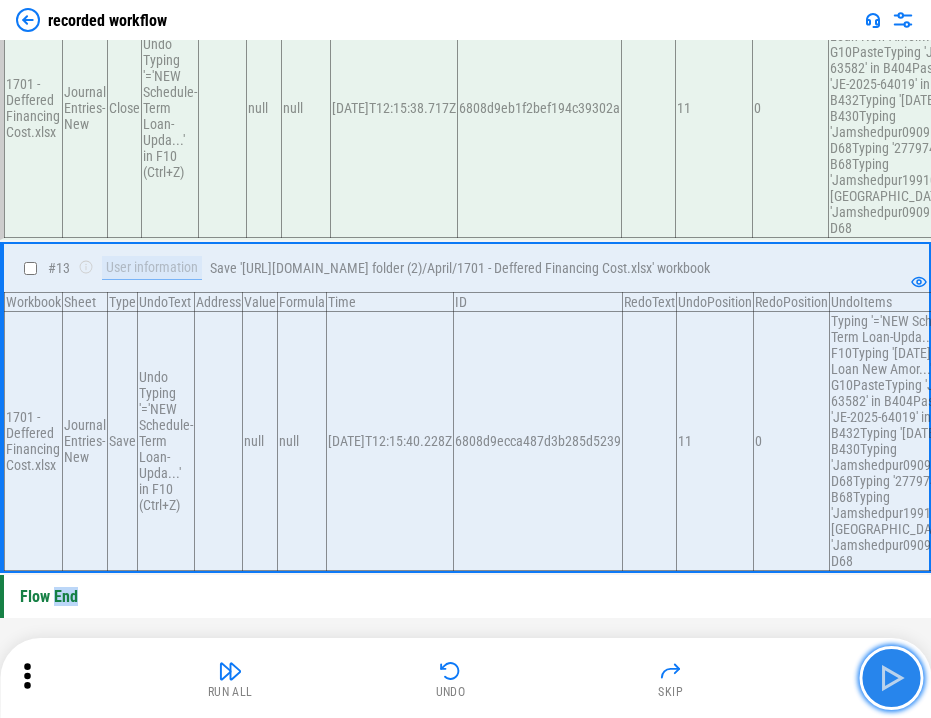 click at bounding box center [891, 678] 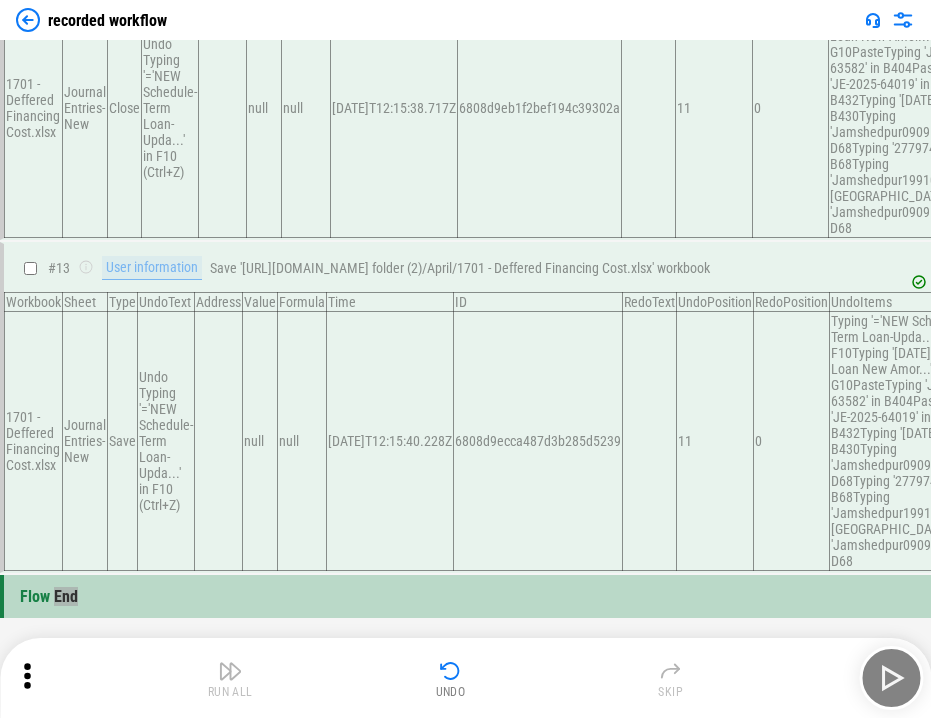 scroll, scrollTop: 3063, scrollLeft: 0, axis: vertical 